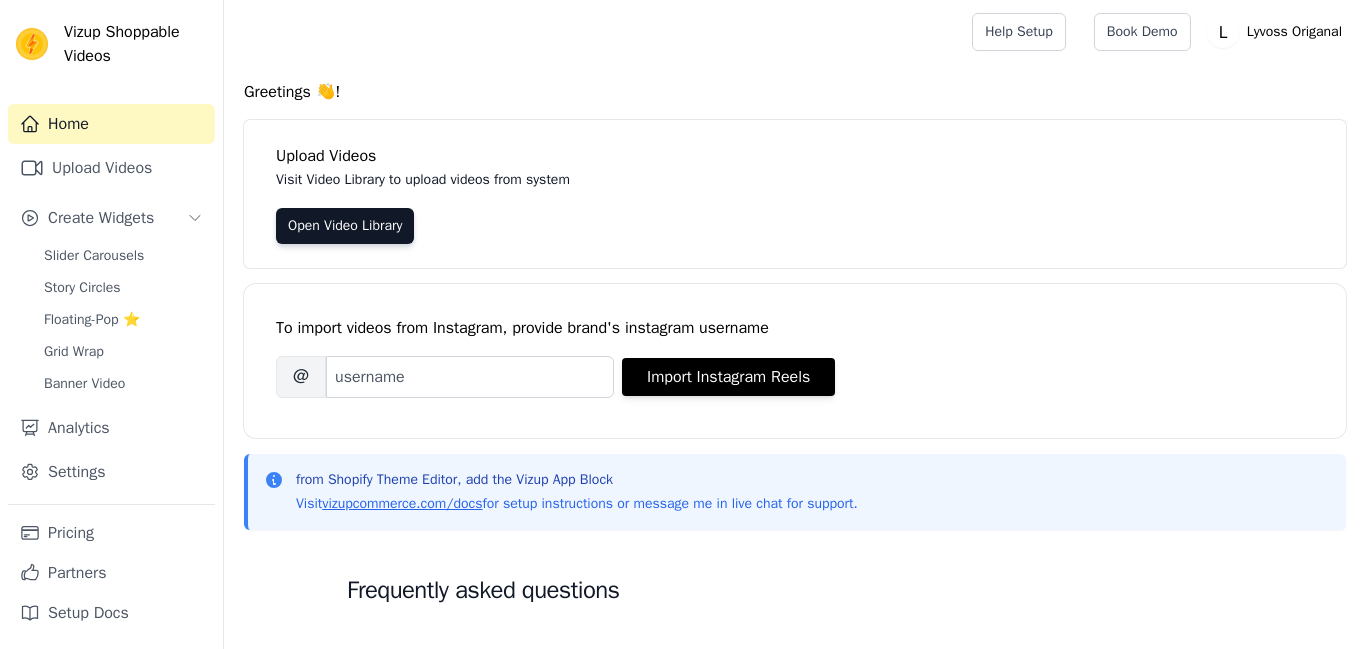 scroll, scrollTop: 0, scrollLeft: 0, axis: both 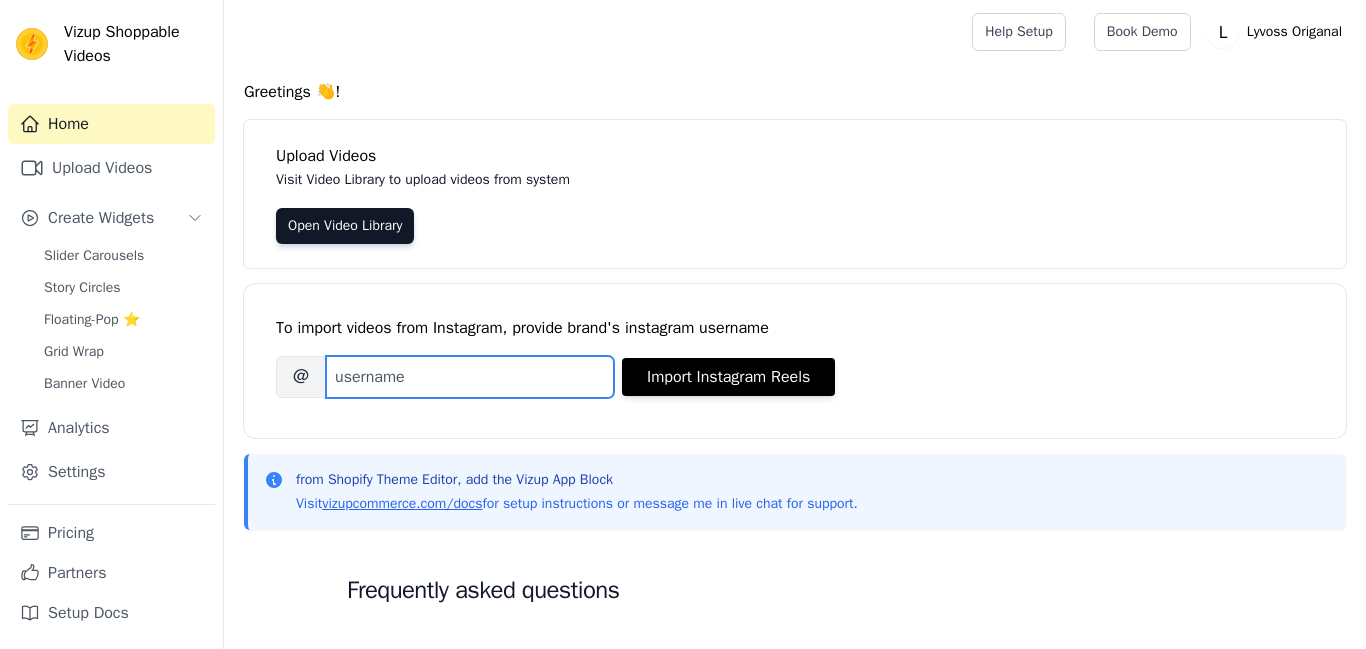 click on "Brand's Instagram Username" at bounding box center (470, 377) 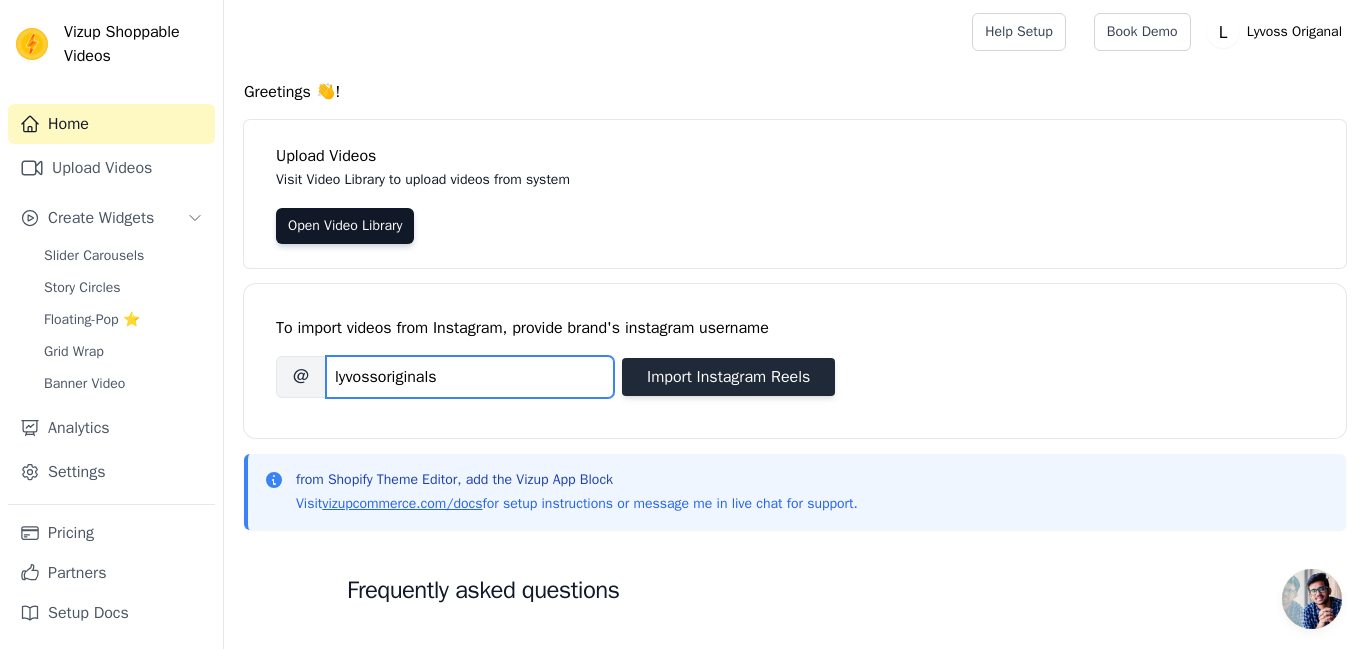 type on "[USERNAME]" 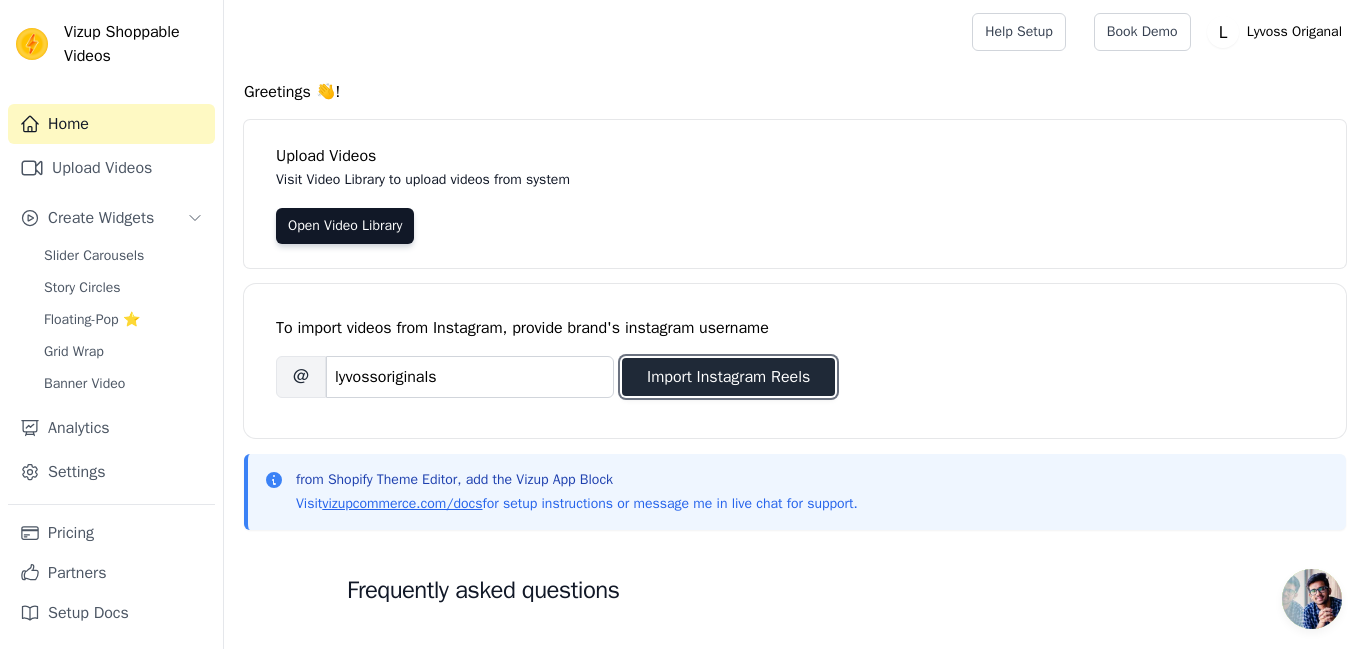click on "Import Instagram Reels" at bounding box center [728, 377] 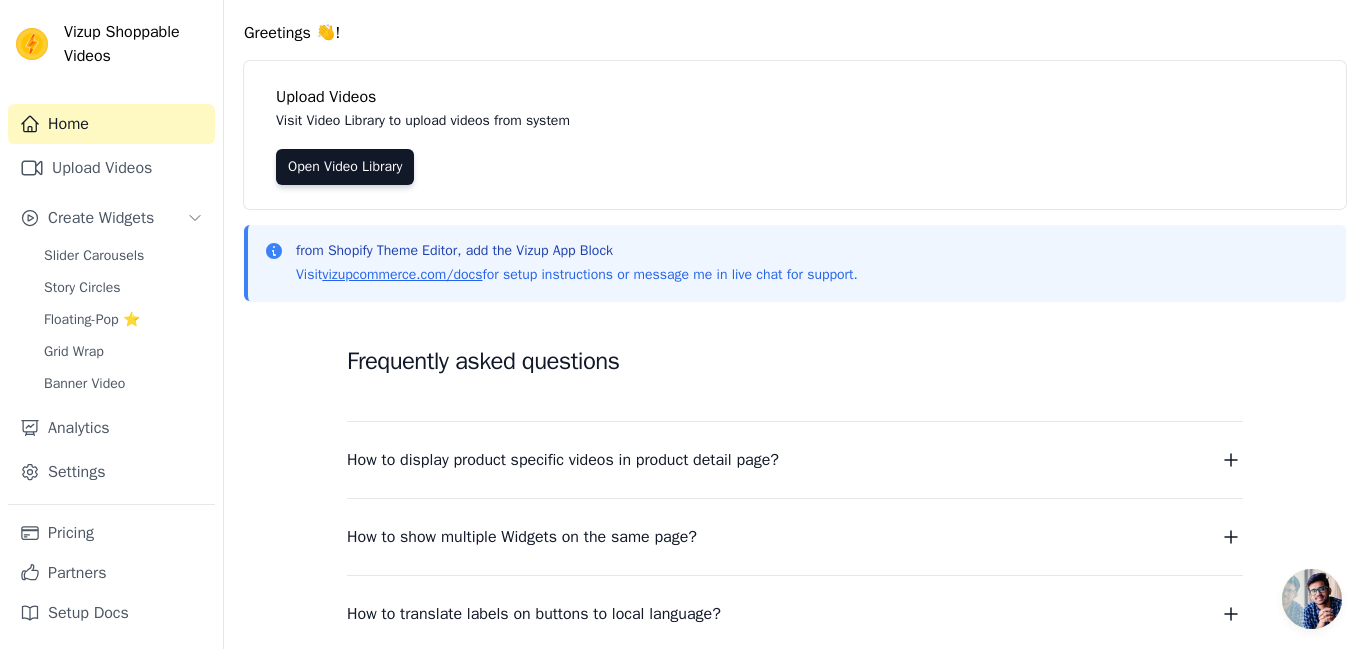 scroll, scrollTop: 52, scrollLeft: 0, axis: vertical 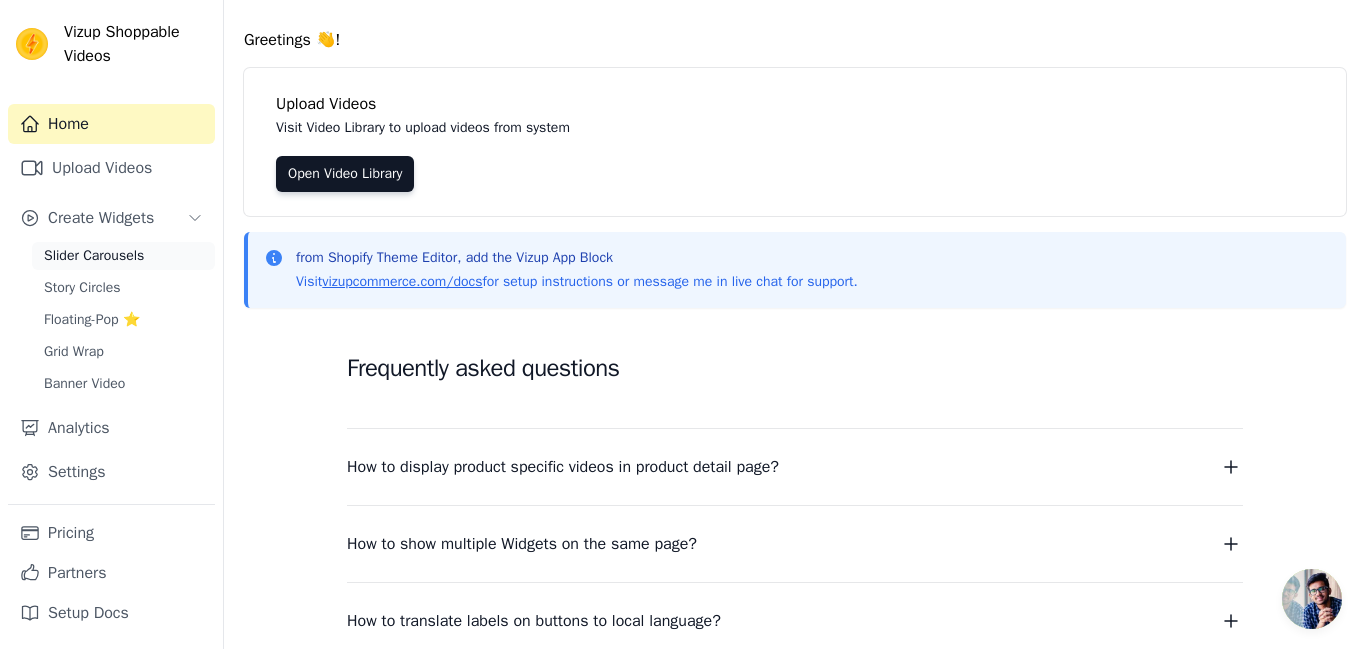 click on "Slider Carousels" at bounding box center [94, 256] 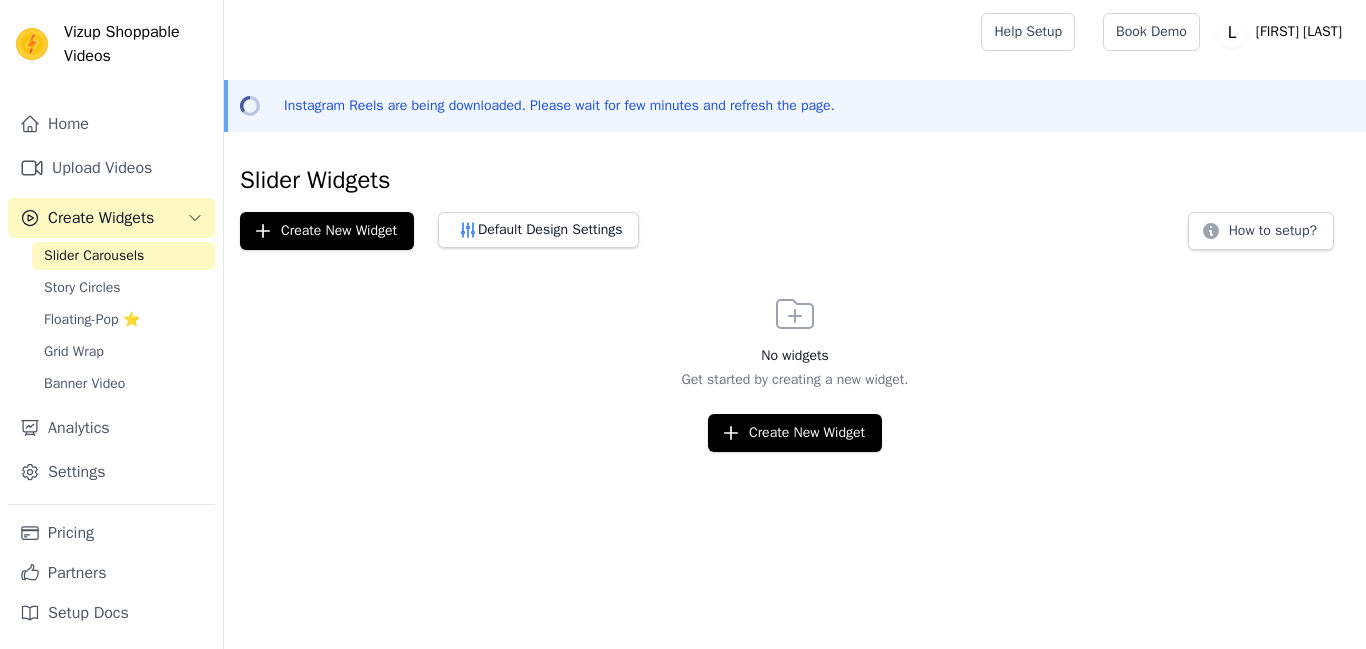 scroll, scrollTop: 0, scrollLeft: 0, axis: both 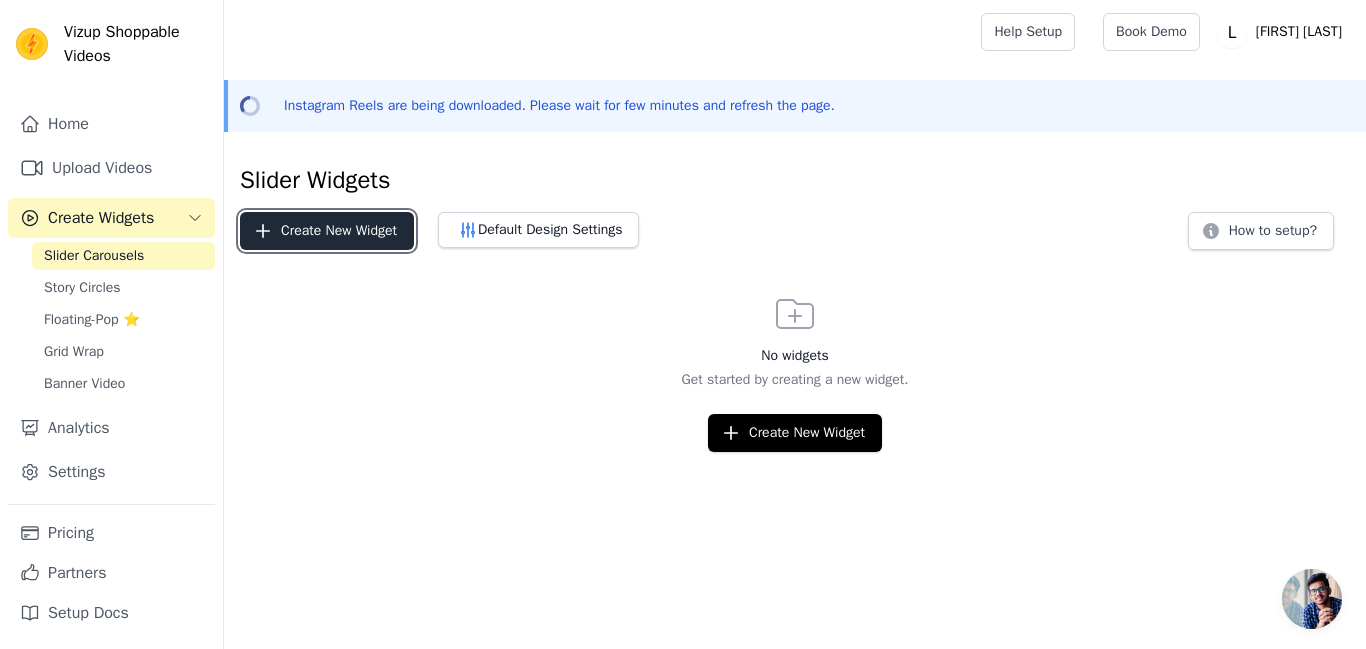 click on "Create New Widget" at bounding box center (327, 231) 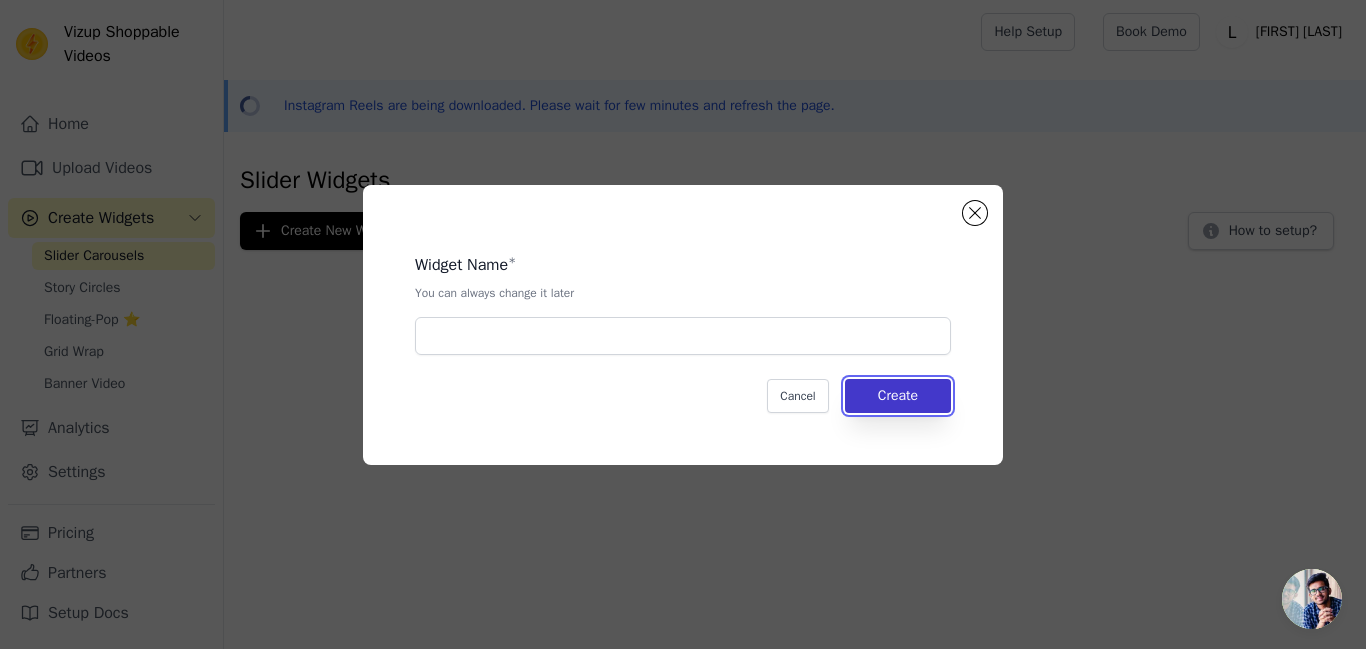 click on "Create" at bounding box center (898, 396) 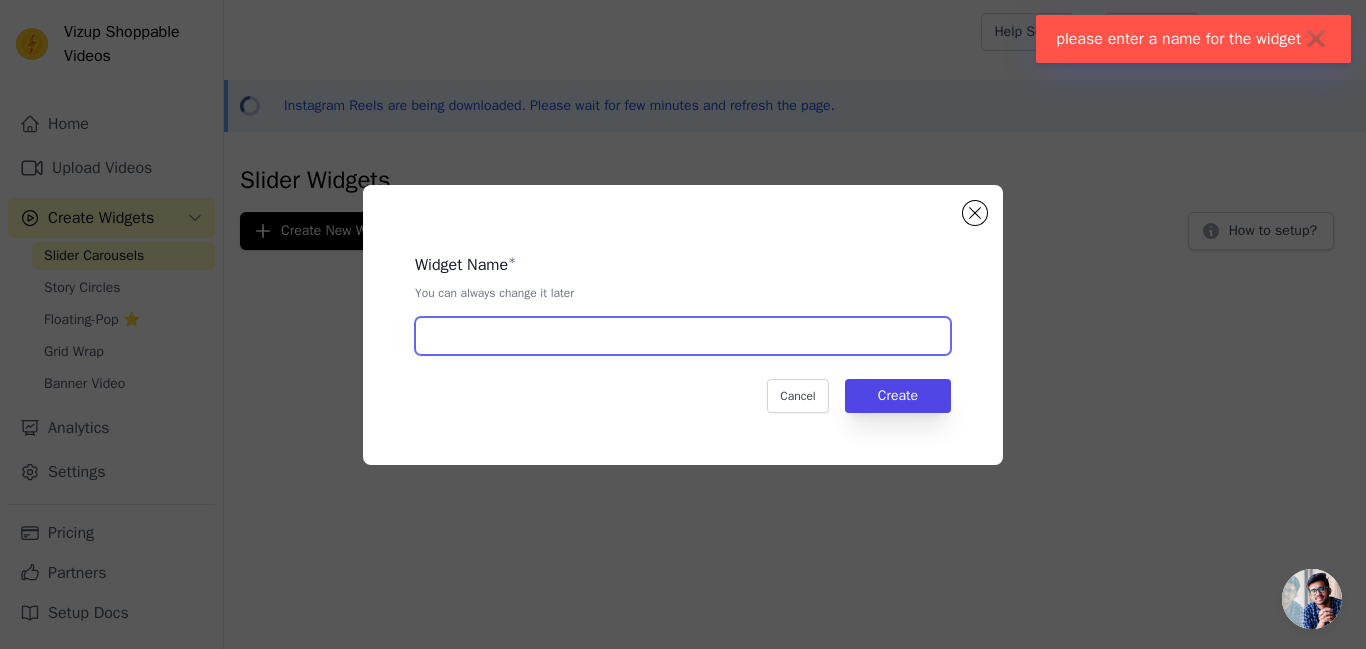 click at bounding box center (683, 336) 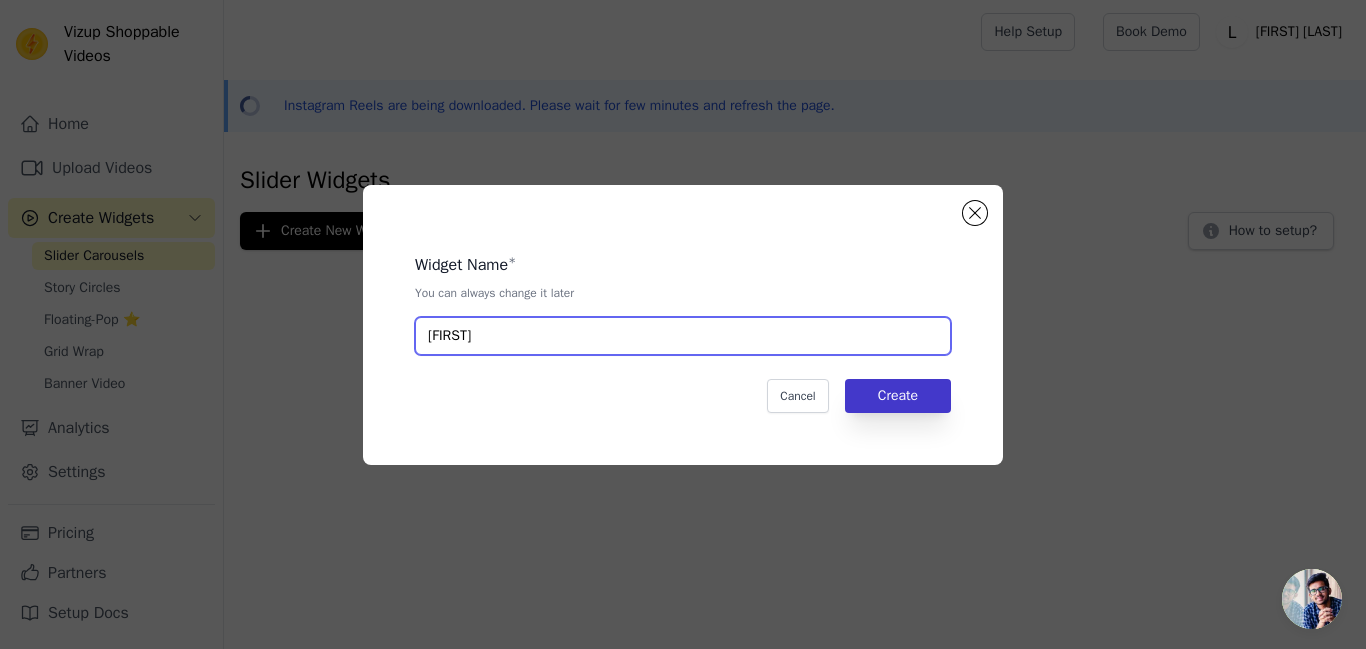 type on "[FIRST]" 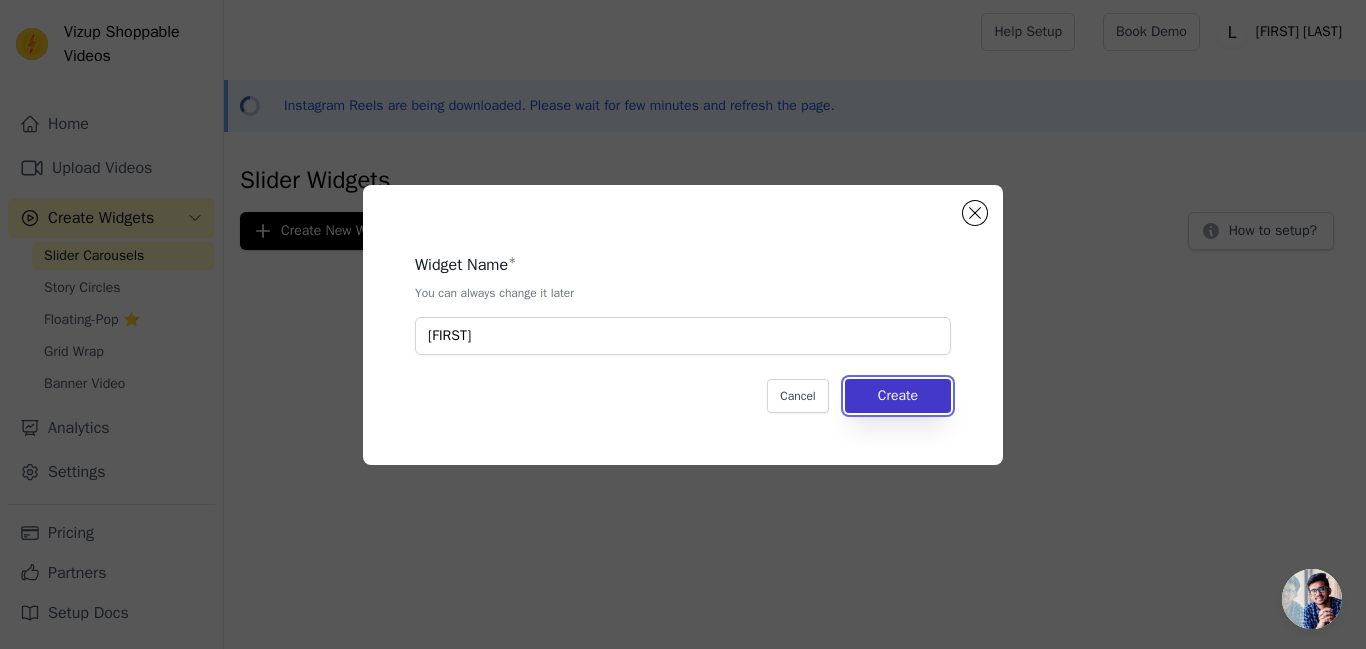 click on "Create" at bounding box center (898, 396) 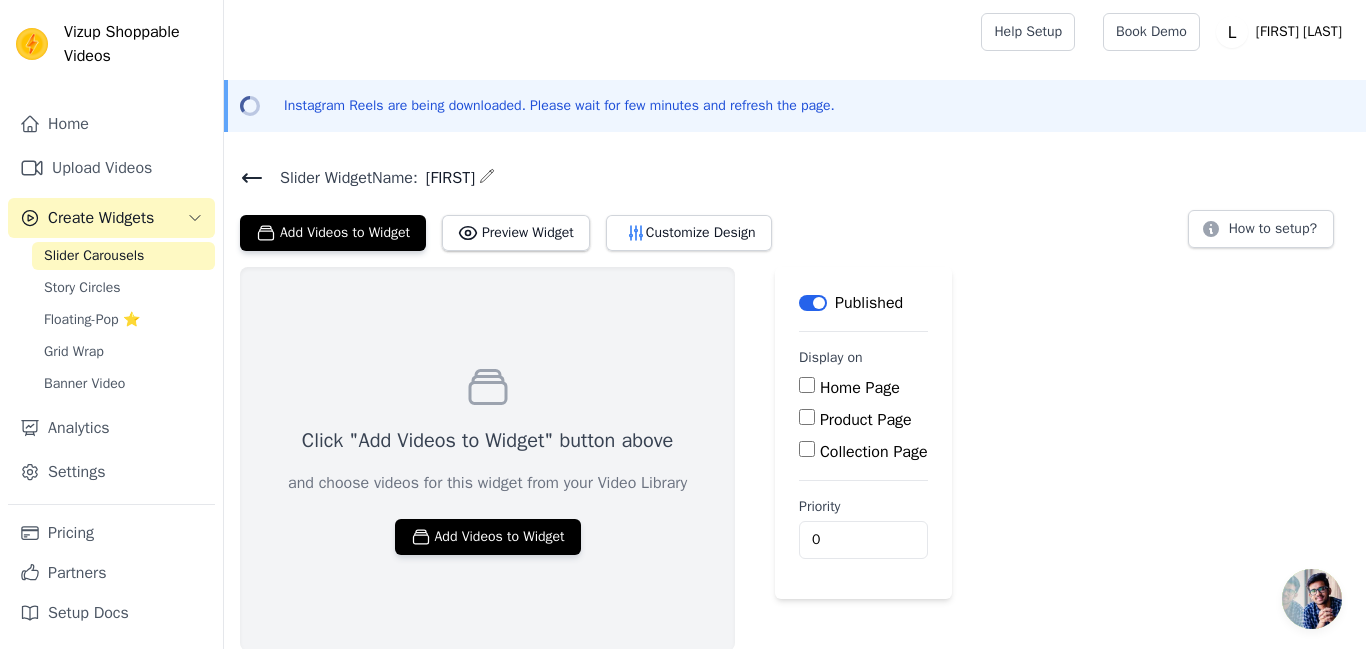 scroll, scrollTop: 1, scrollLeft: 0, axis: vertical 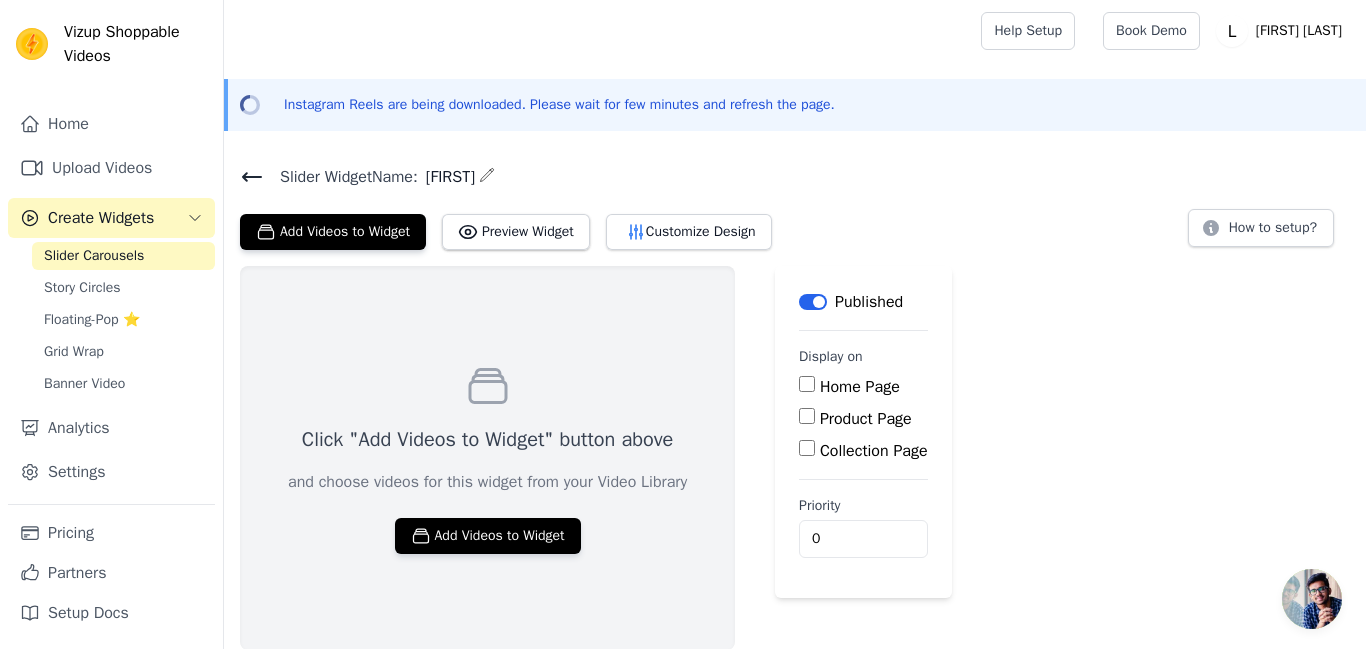 click on "Home Page" at bounding box center (807, 384) 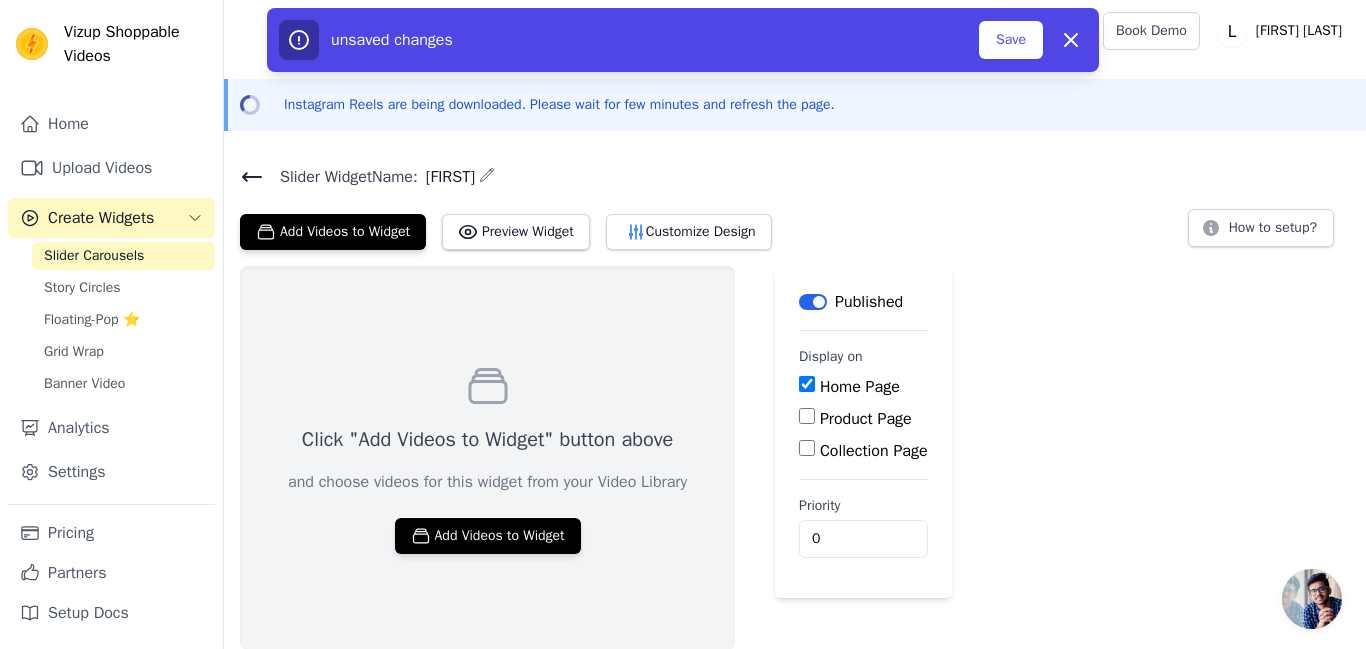 click on "Product Page" at bounding box center (807, 416) 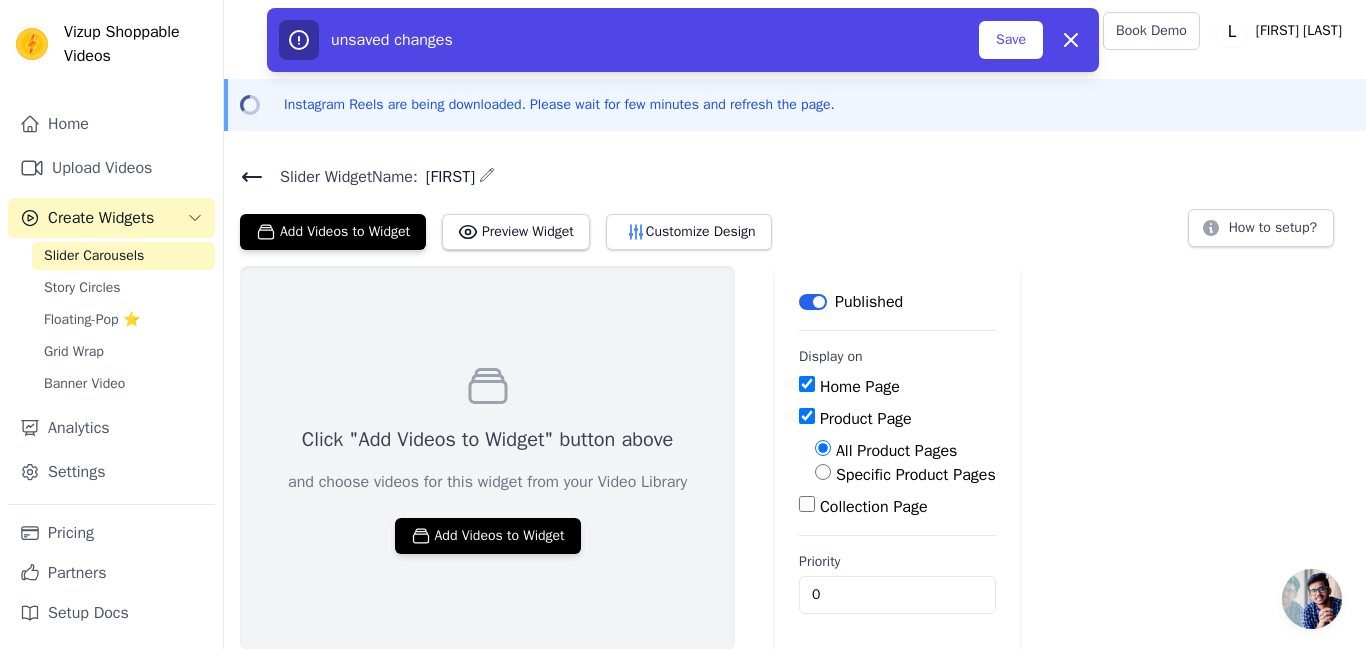 click on "Click "Add Videos to Widget" button above   and choose videos for this widget from your Video Library
Add Videos to Widget   Label     Published     Display on     Home Page     Product Page     All Product Pages     Specific Product Pages       Collection Page       Priority   0     unsaved changes   Save   Dismiss" at bounding box center [795, 460] 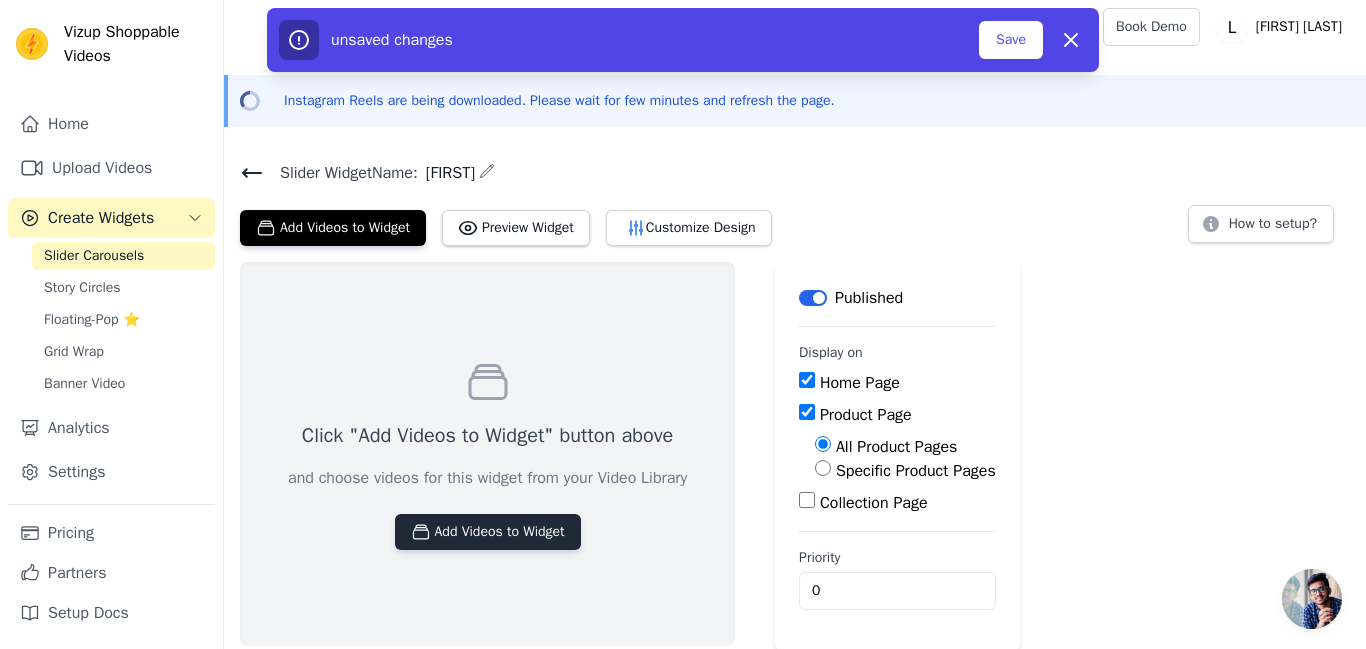 click on "Add Videos to Widget" at bounding box center [488, 532] 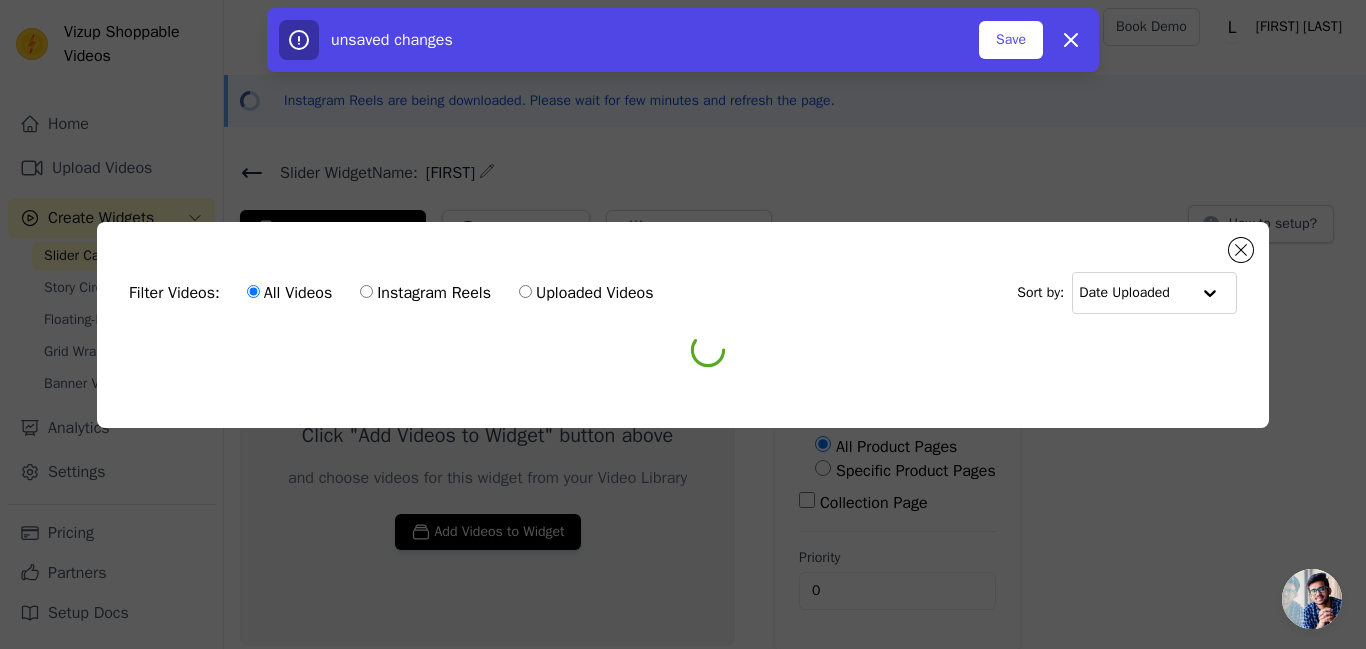 scroll, scrollTop: 0, scrollLeft: 0, axis: both 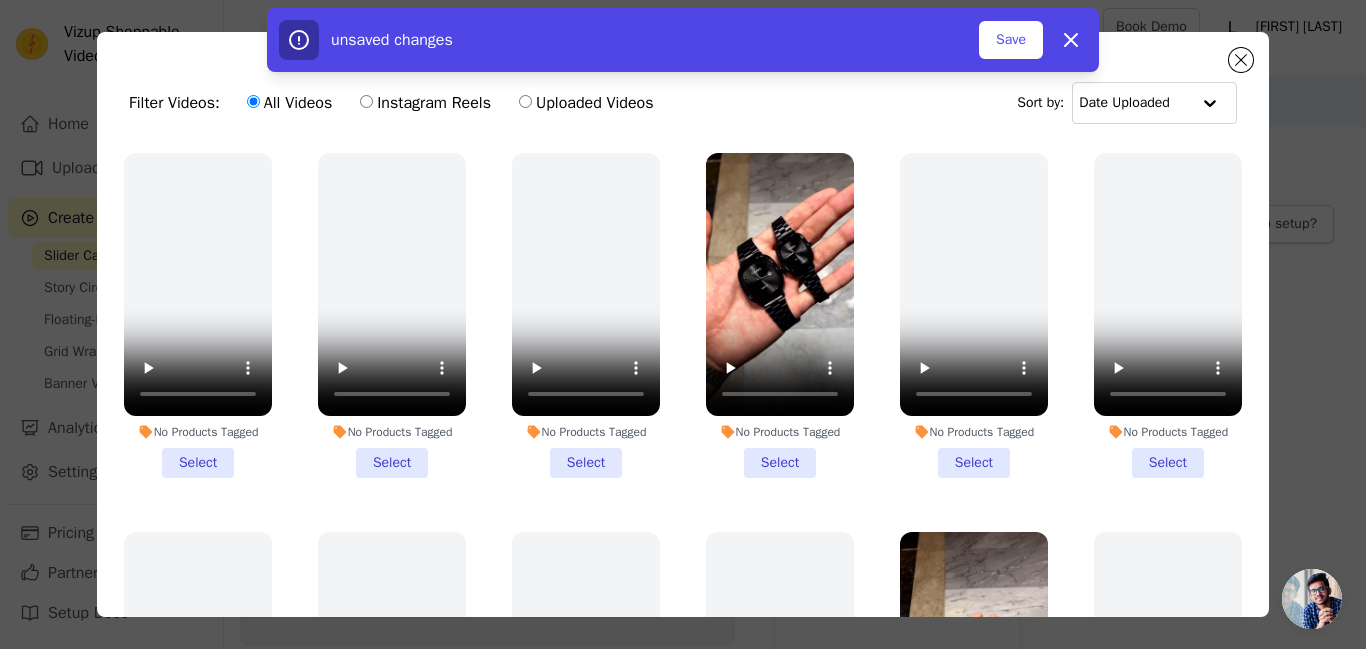 click on "No Products Tagged     Select" at bounding box center (780, 315) 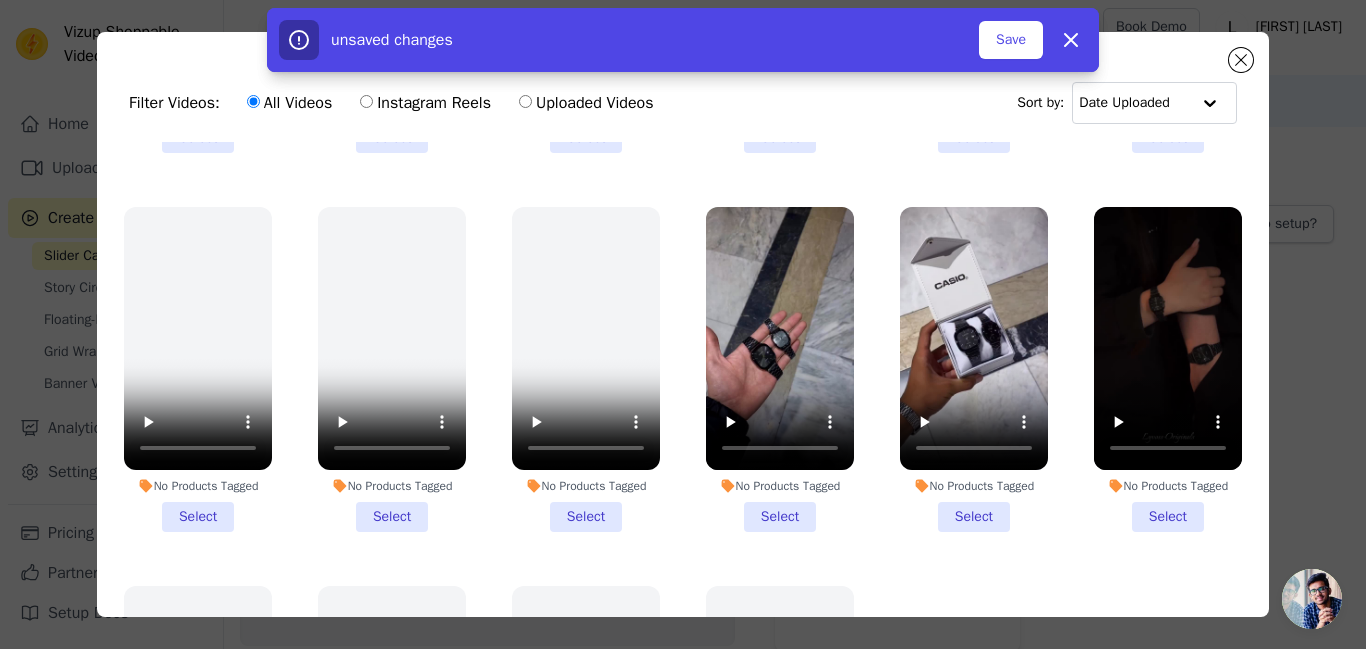 scroll, scrollTop: 707, scrollLeft: 0, axis: vertical 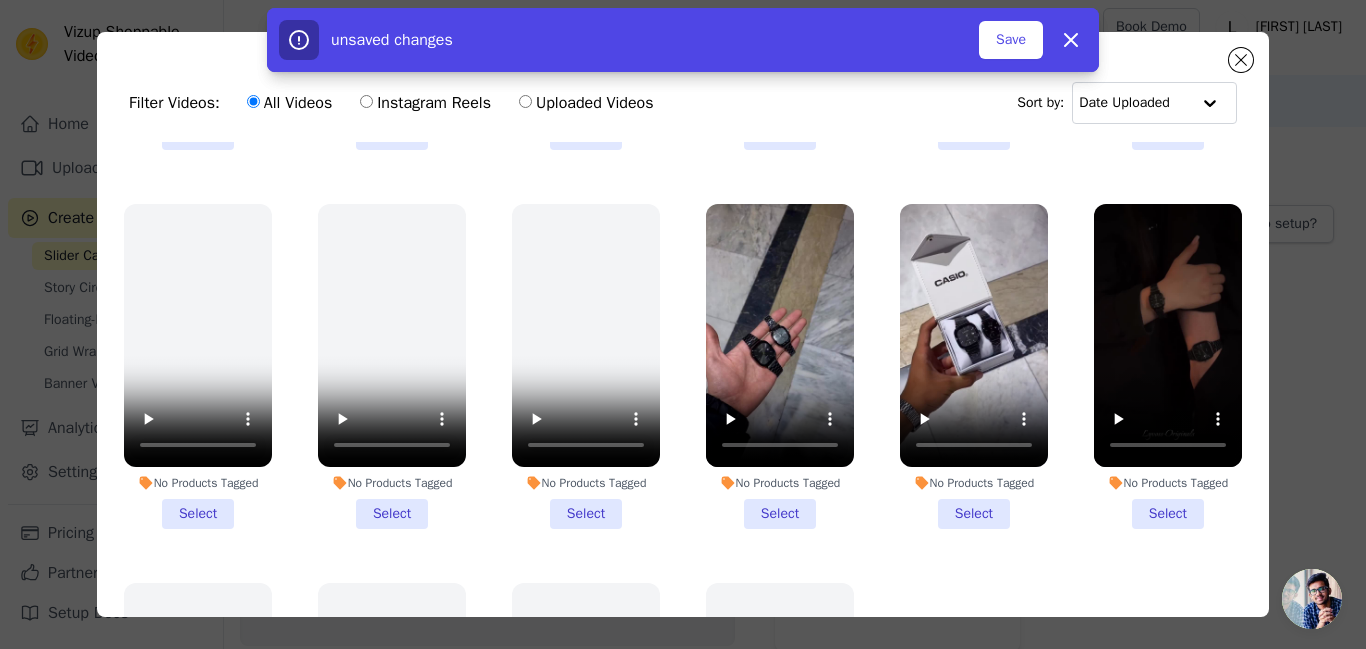 click on "No Products Tagged     Select" at bounding box center [780, 366] 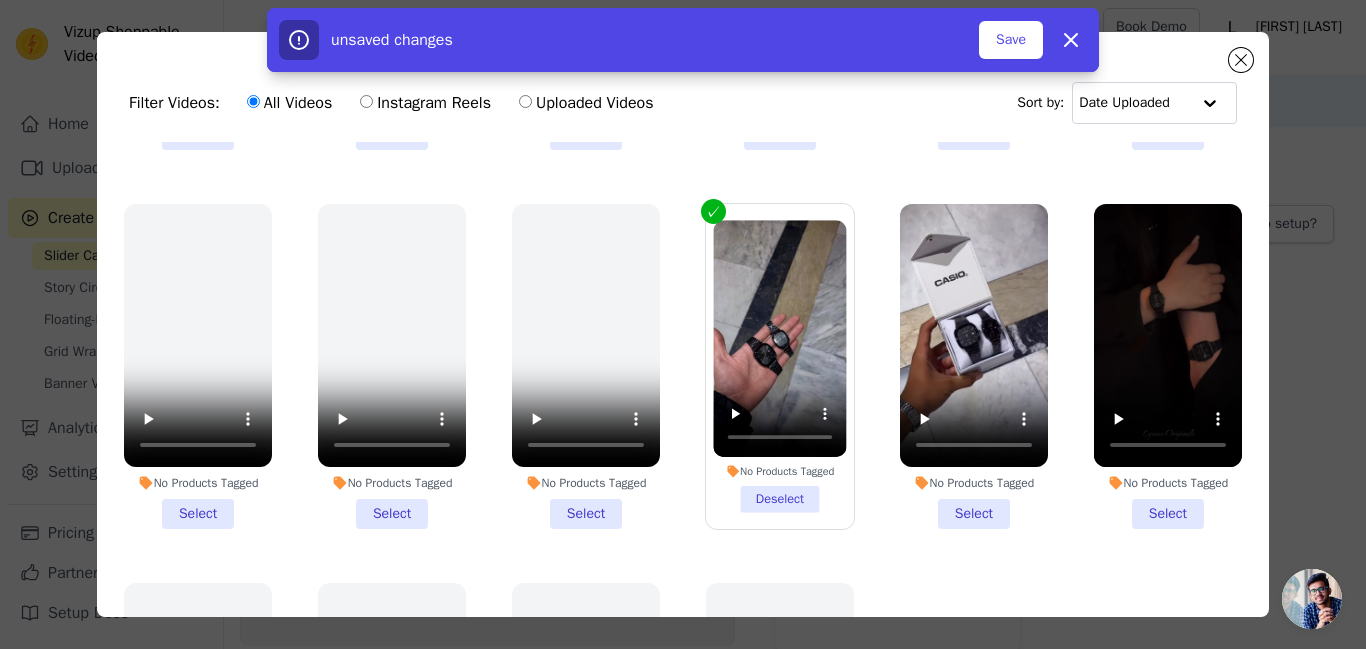 click on "No Products Tagged     Select" at bounding box center (974, 366) 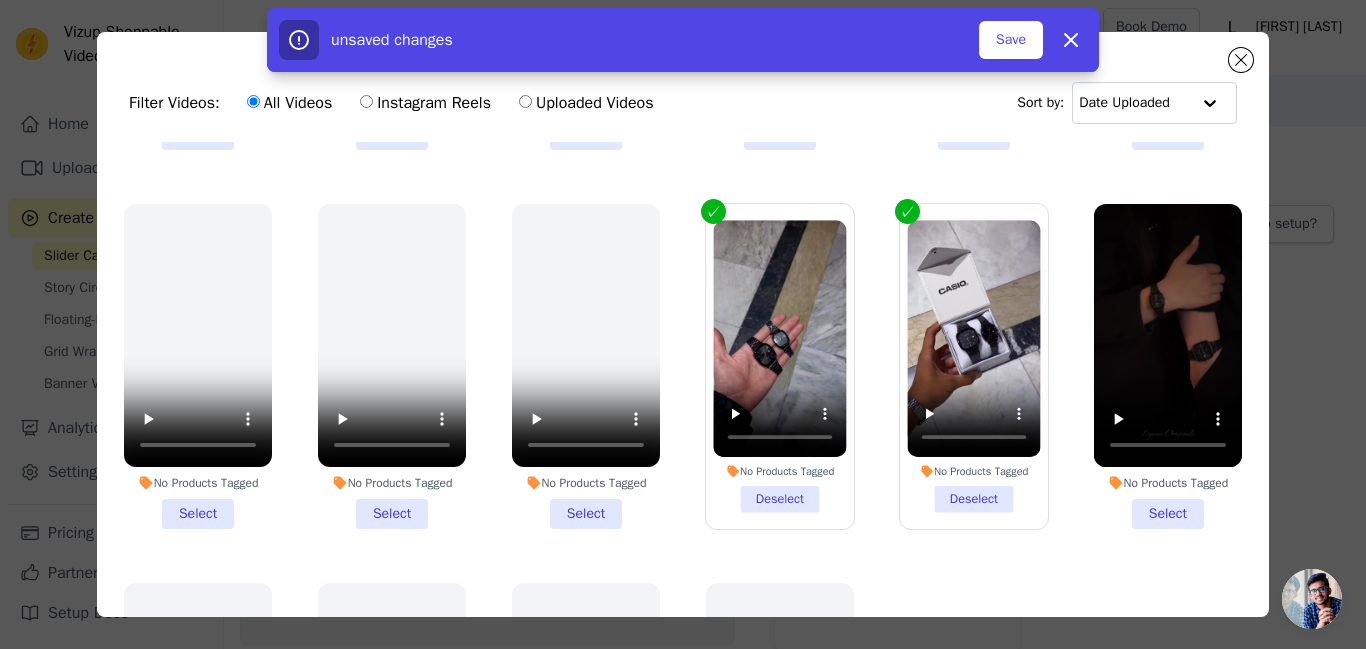 click on "No Products Tagged     Select" at bounding box center [1168, 366] 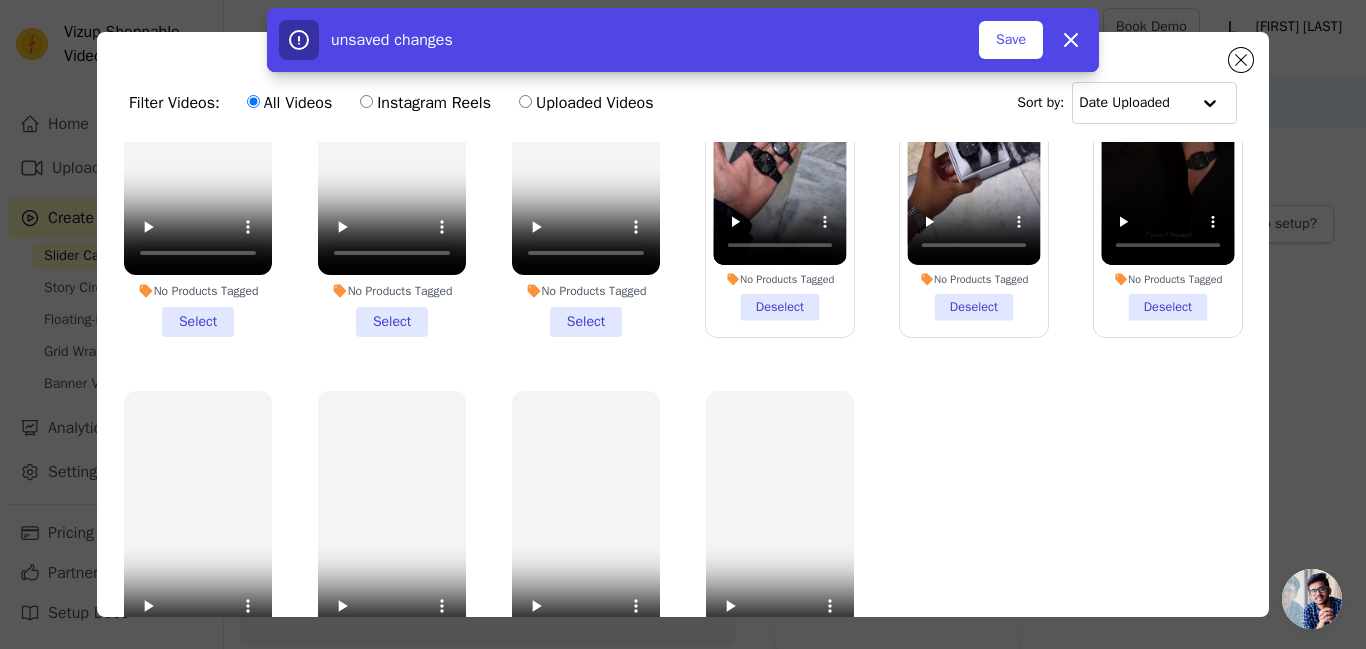 scroll, scrollTop: 930, scrollLeft: 0, axis: vertical 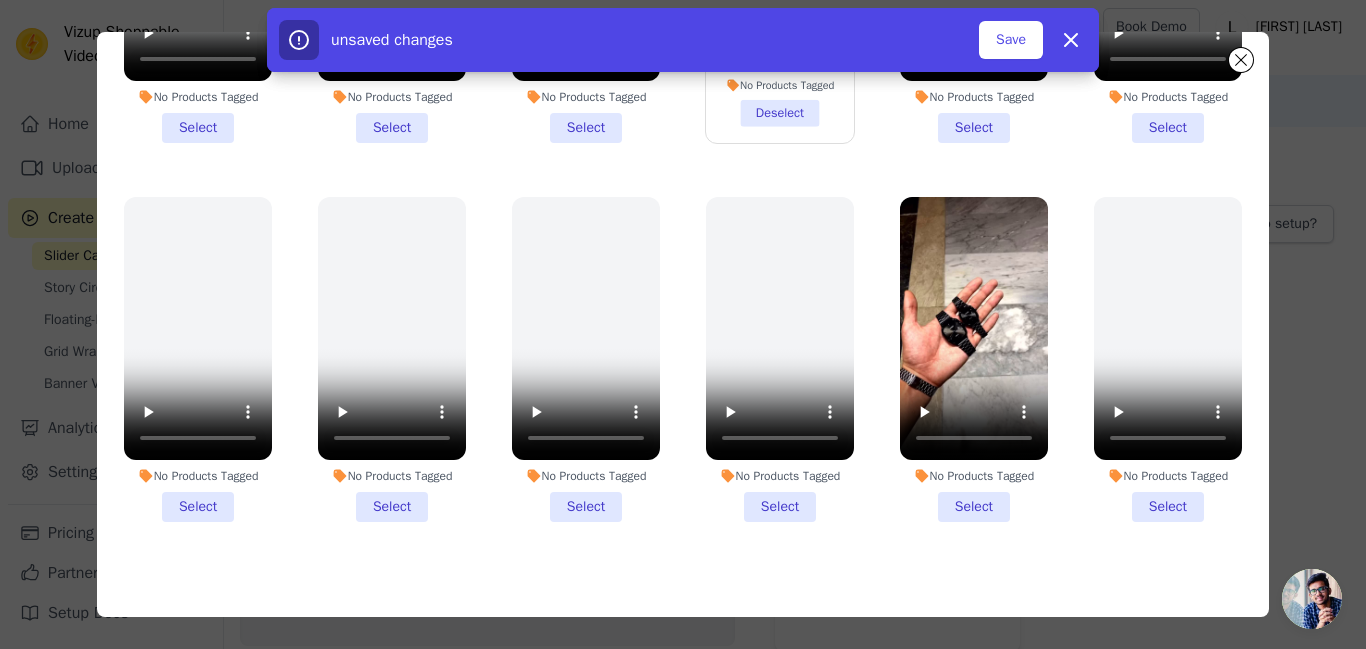 click on "No Products Tagged     Select" at bounding box center (974, 359) 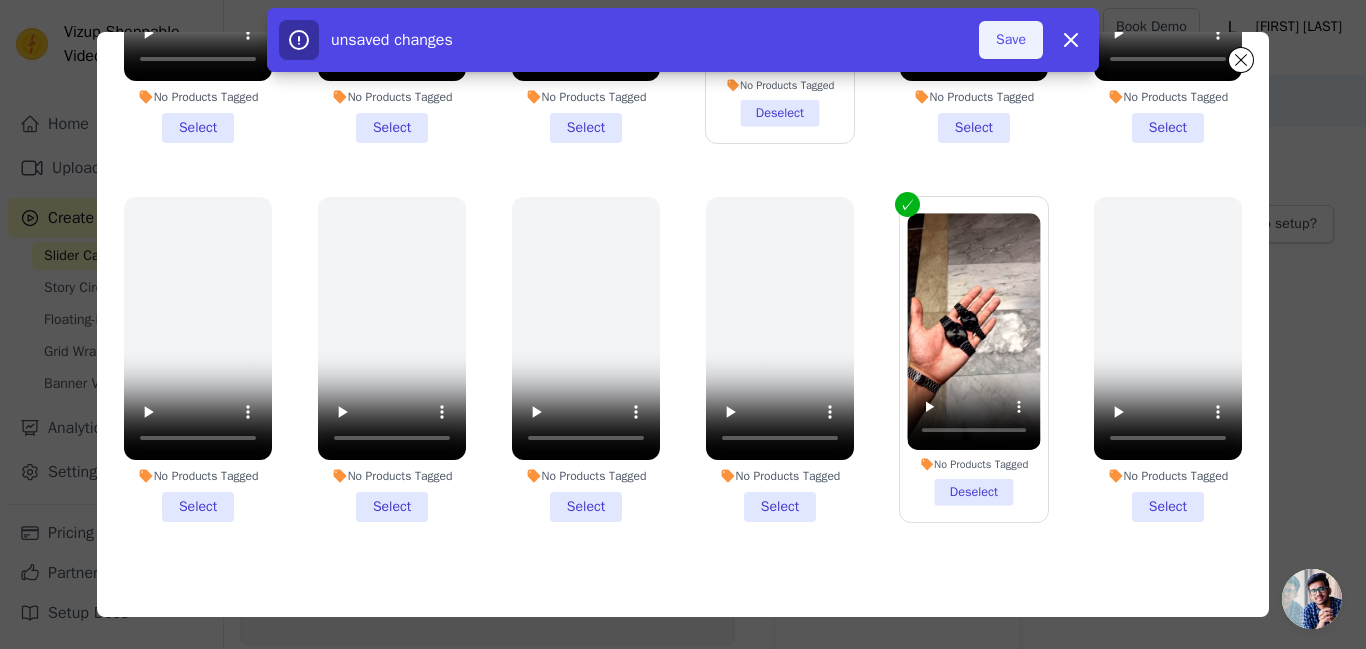 click on "Save" at bounding box center (1011, 40) 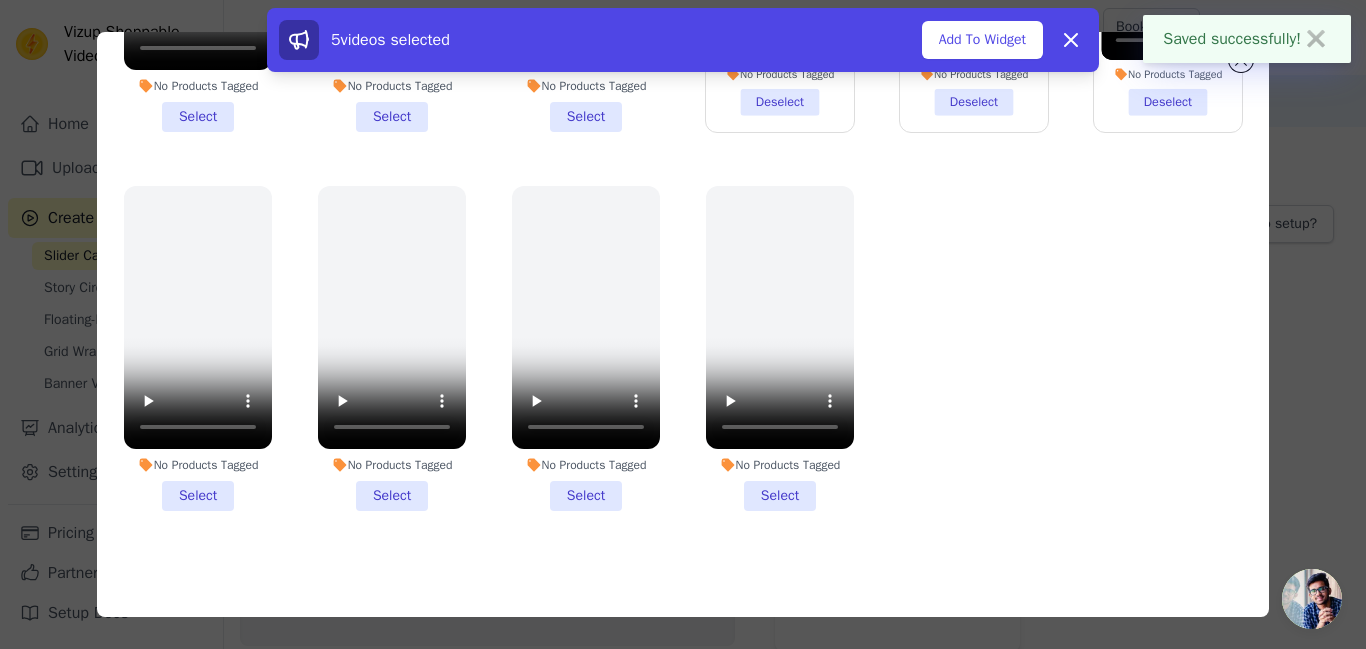 scroll, scrollTop: 0, scrollLeft: 0, axis: both 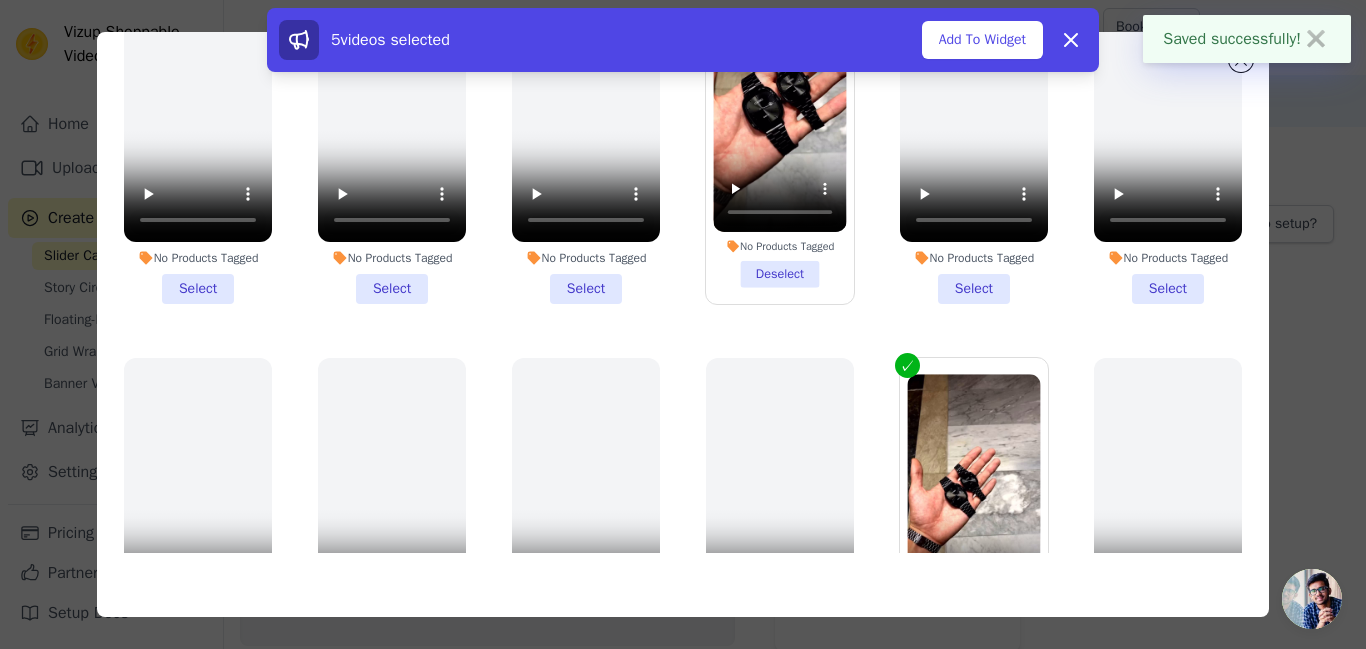click on "5  videos selected     Add To Widget   Dismiss" at bounding box center (683, 44) 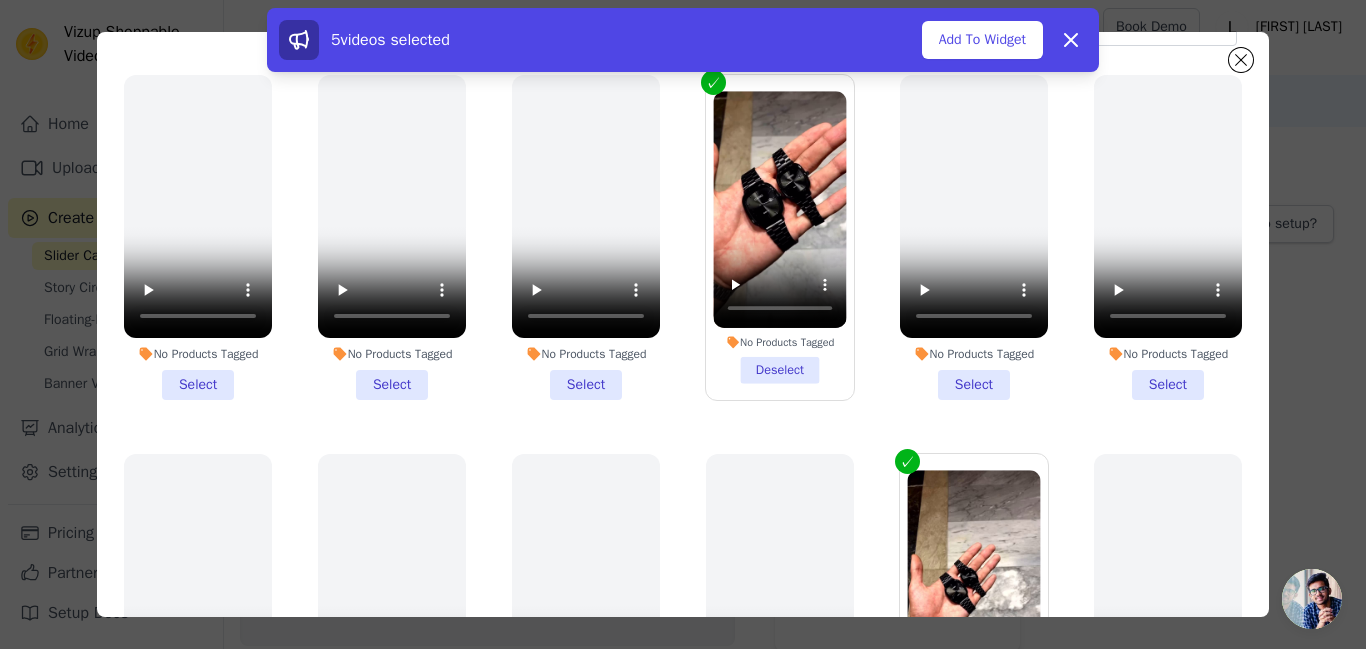 scroll, scrollTop: 0, scrollLeft: 0, axis: both 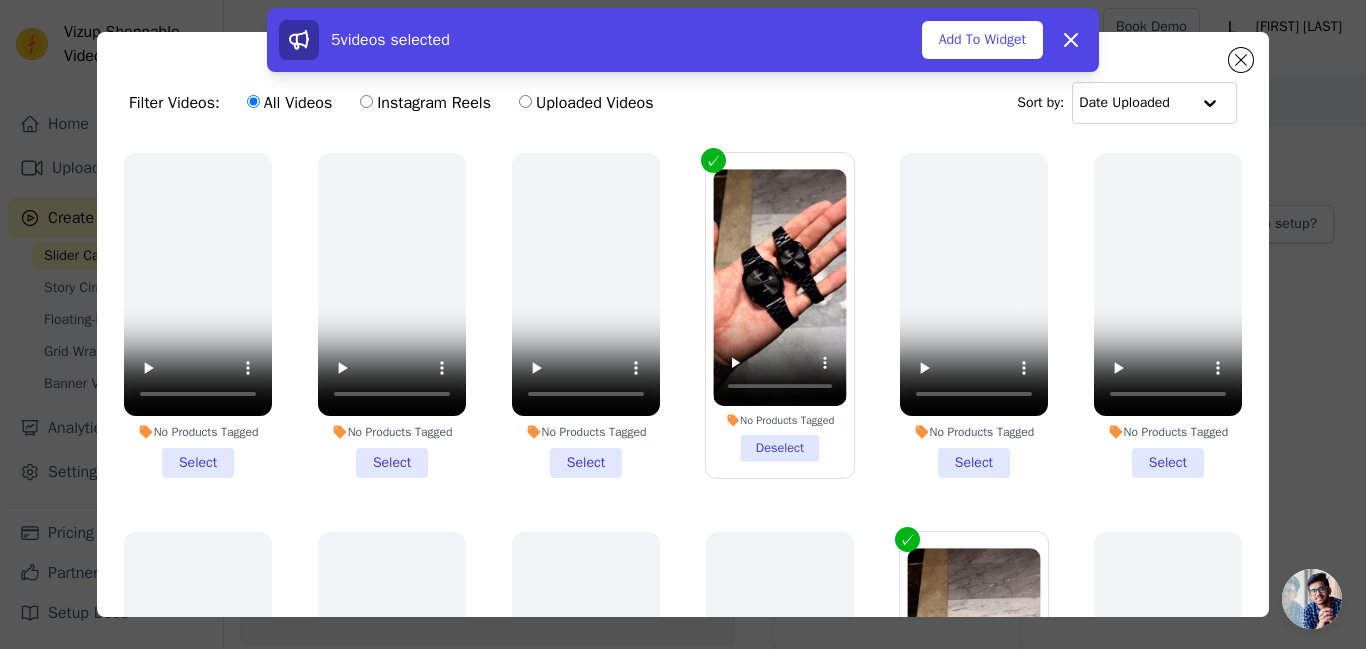 click on "Filter Videos:
All Videos
Instagram Reels
Uploaded Videos   Sort by:
Date Uploaded" at bounding box center [683, 103] 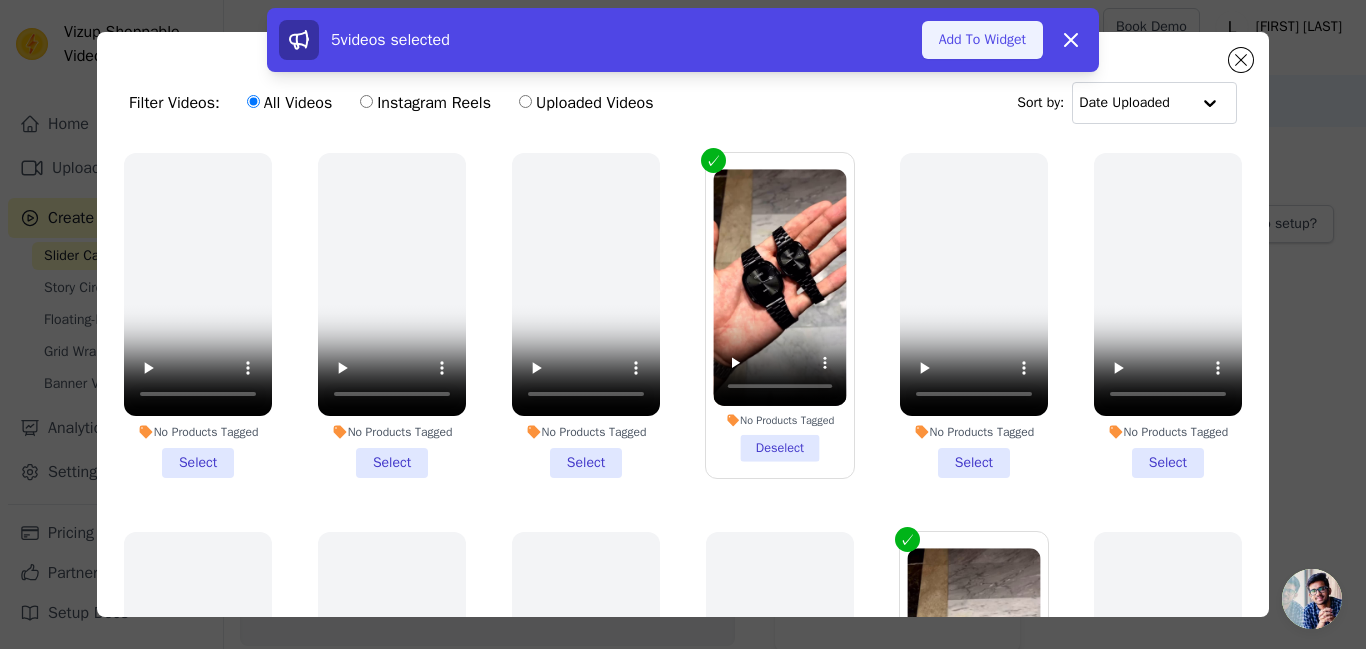 click on "Add To Widget" at bounding box center (982, 40) 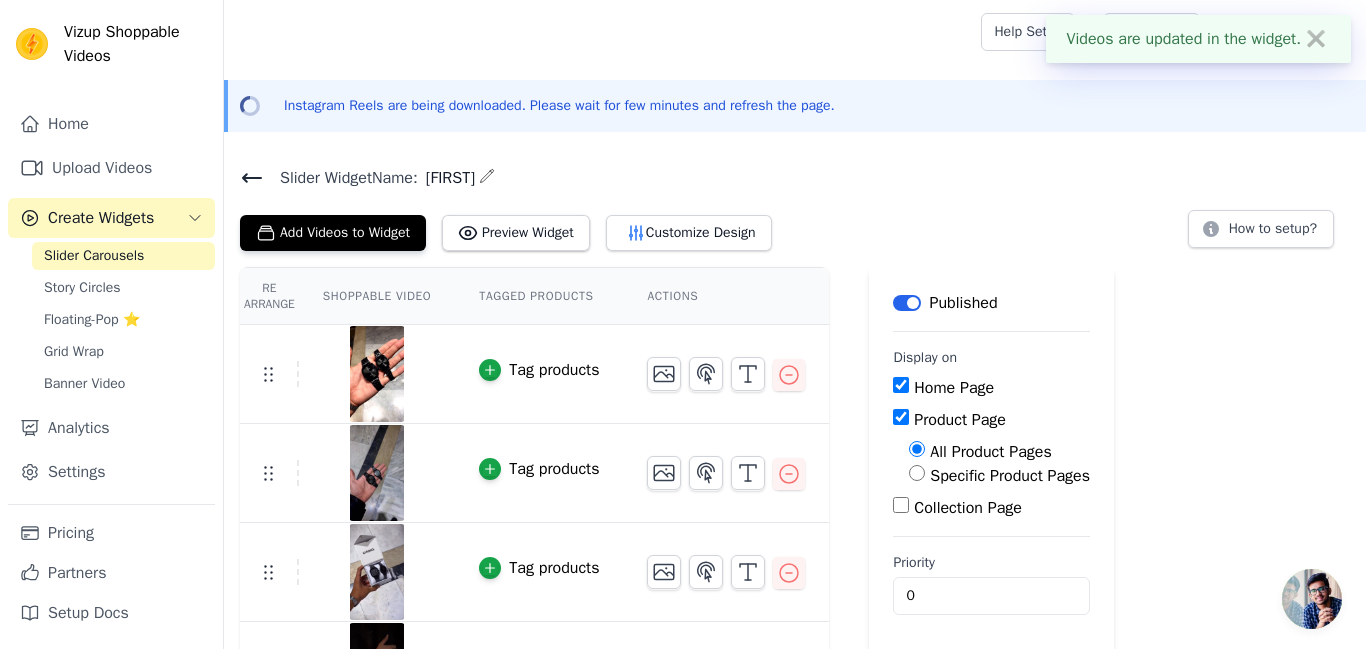 scroll, scrollTop: 5, scrollLeft: 0, axis: vertical 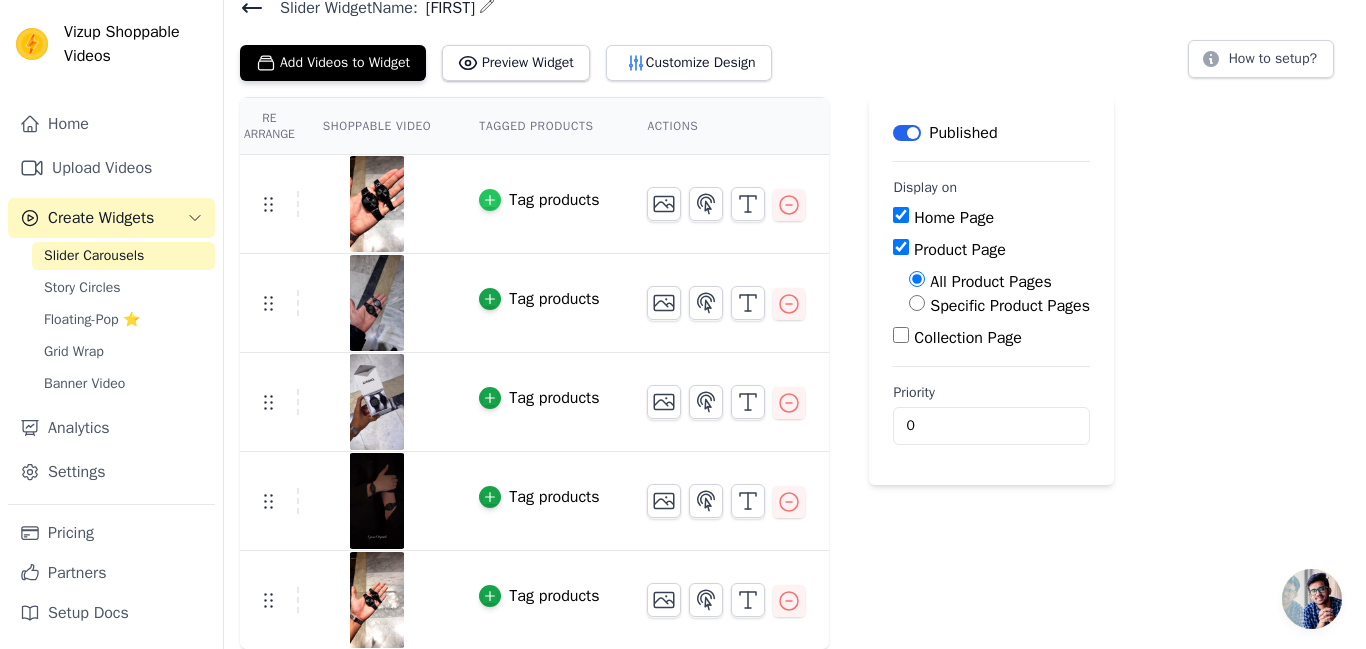 click 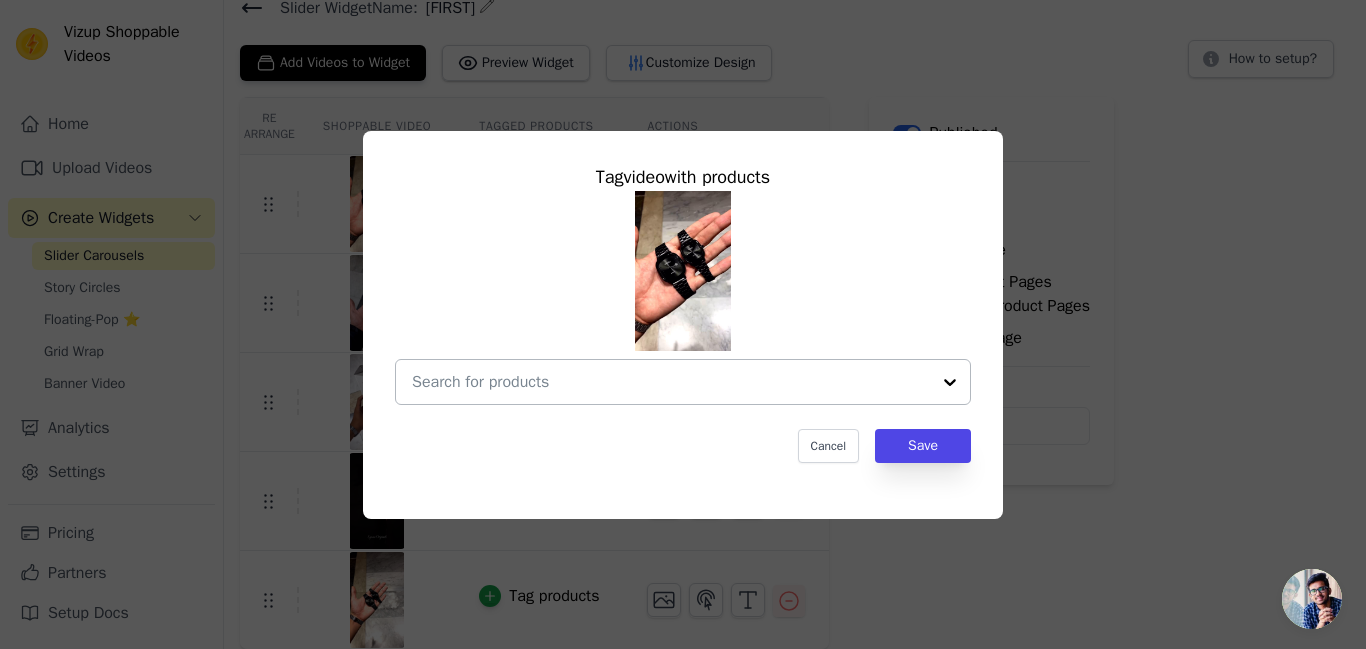 click at bounding box center [671, 382] 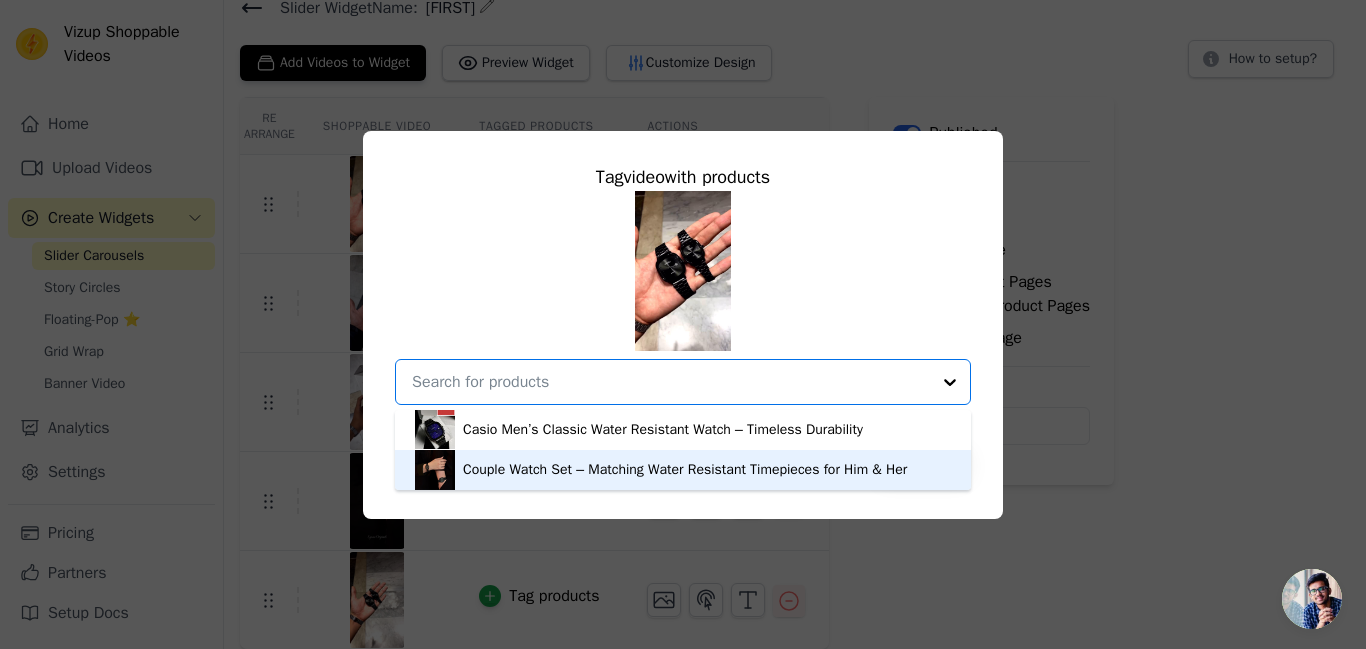 click on "Couple Watch Set – Matching Water Resistant Timepieces for Him & Her" at bounding box center (683, 470) 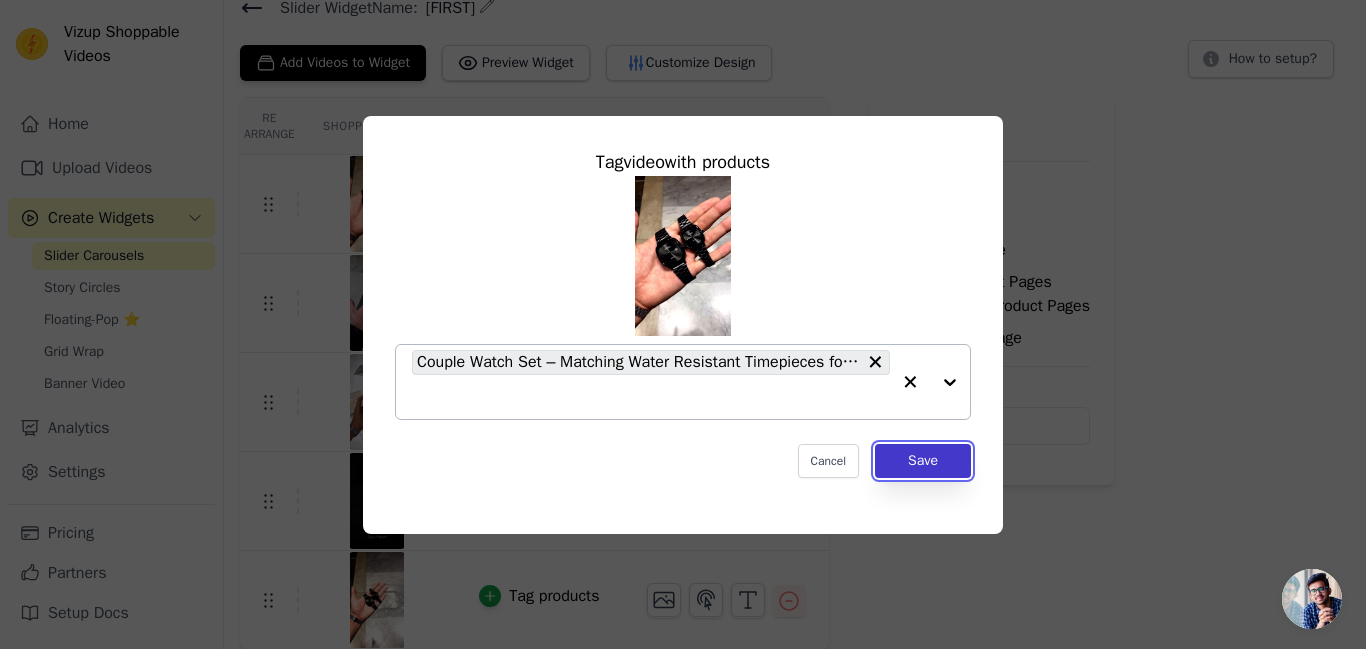 click on "Save" at bounding box center [923, 461] 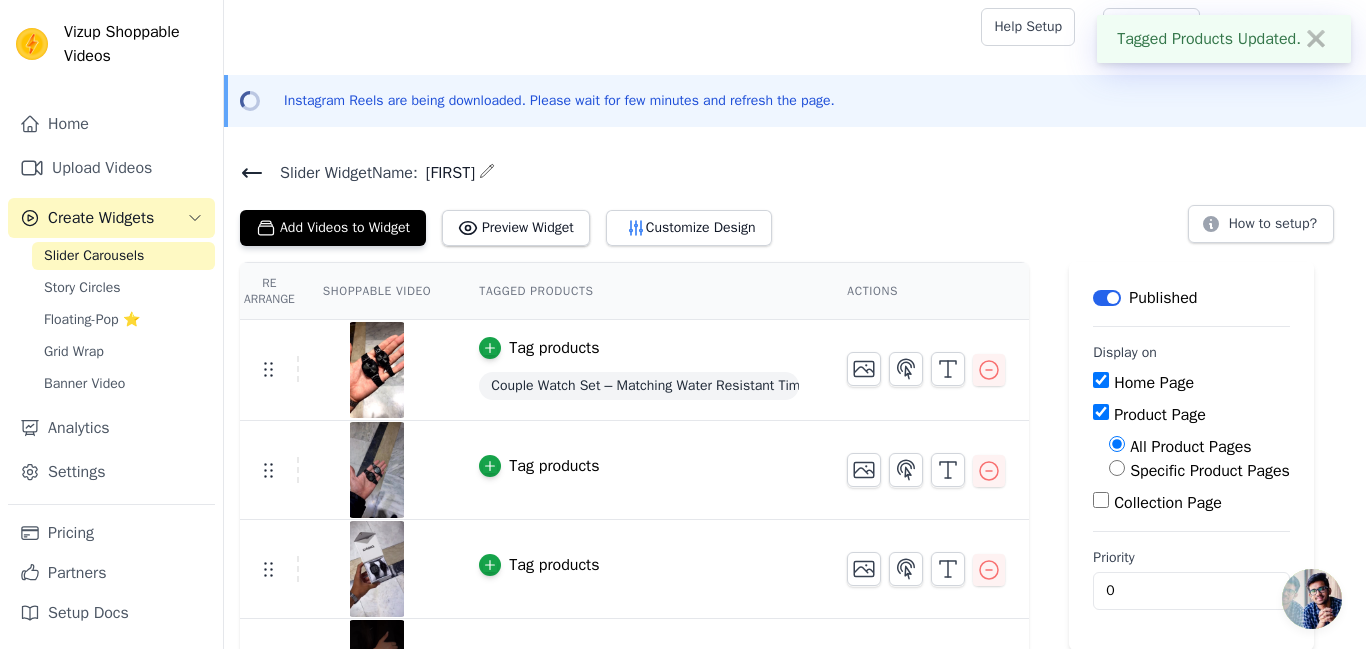 scroll, scrollTop: 170, scrollLeft: 0, axis: vertical 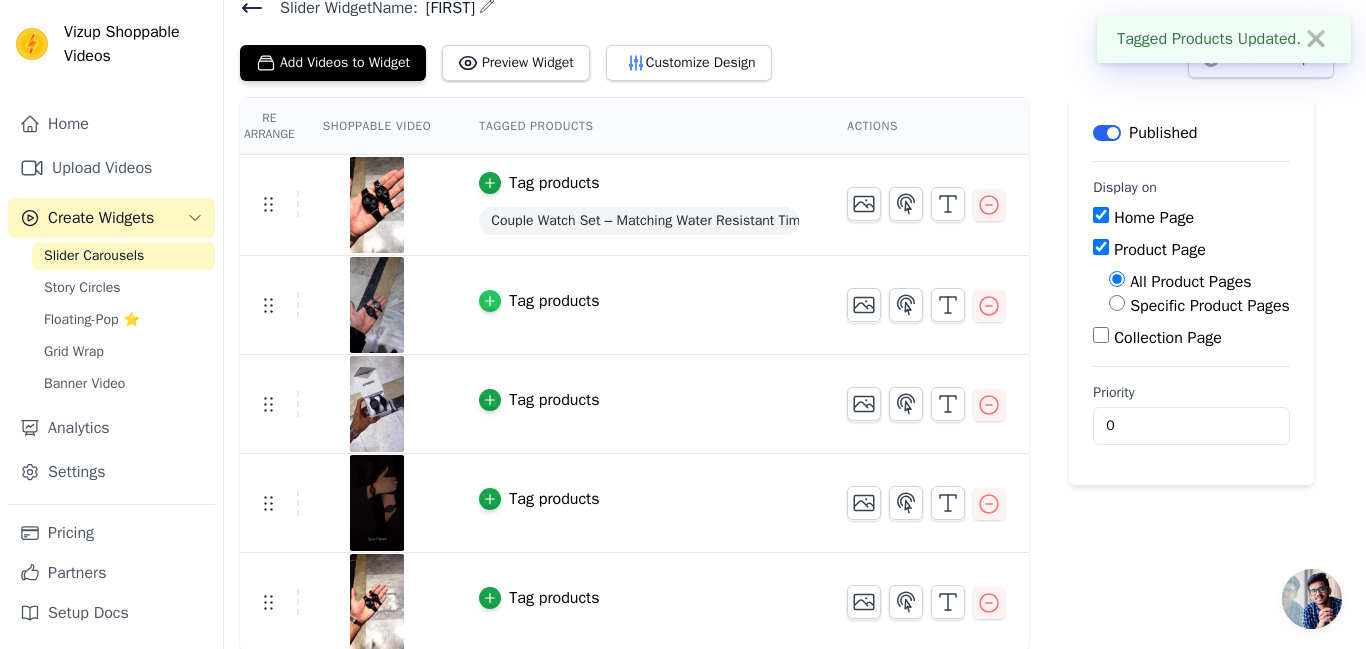 click 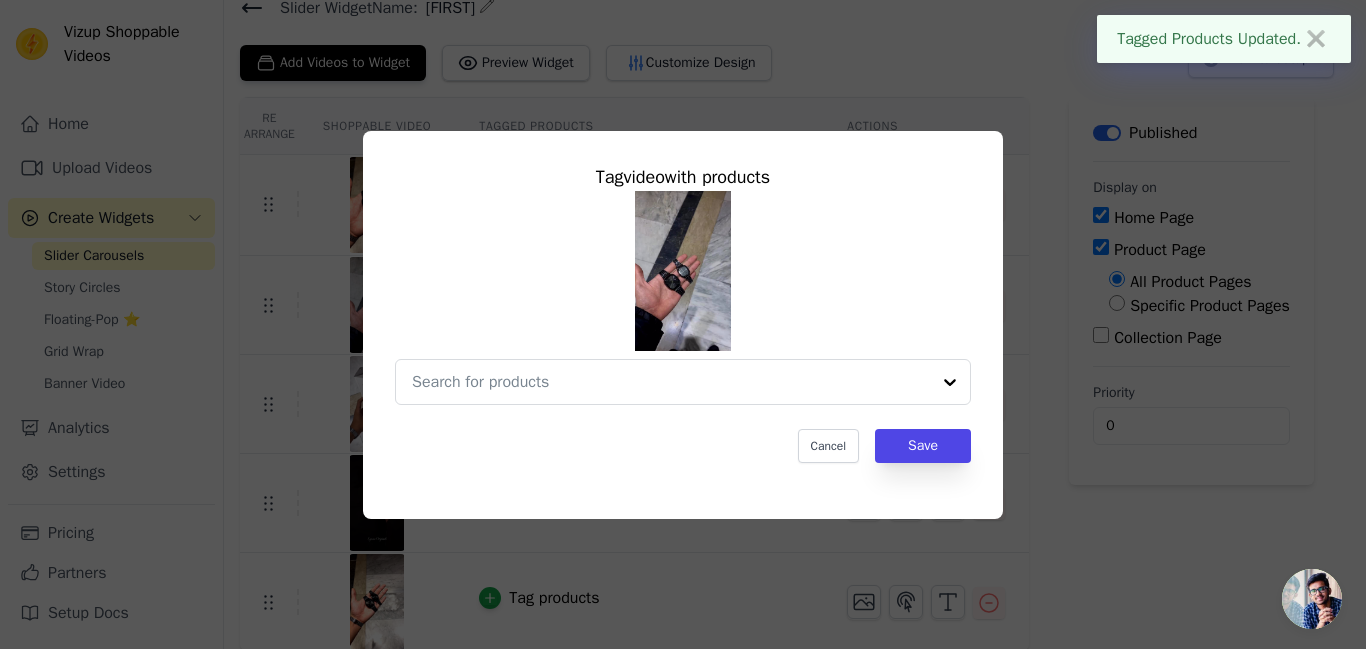 scroll, scrollTop: 0, scrollLeft: 0, axis: both 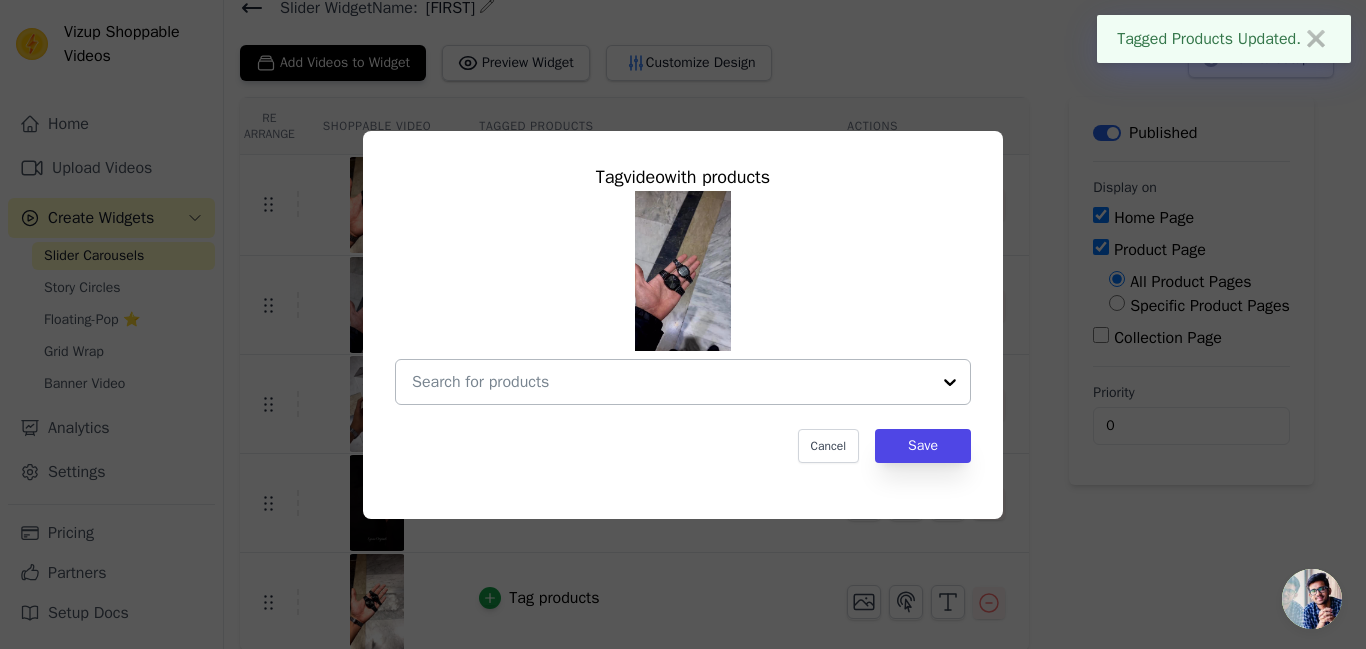 click at bounding box center (671, 382) 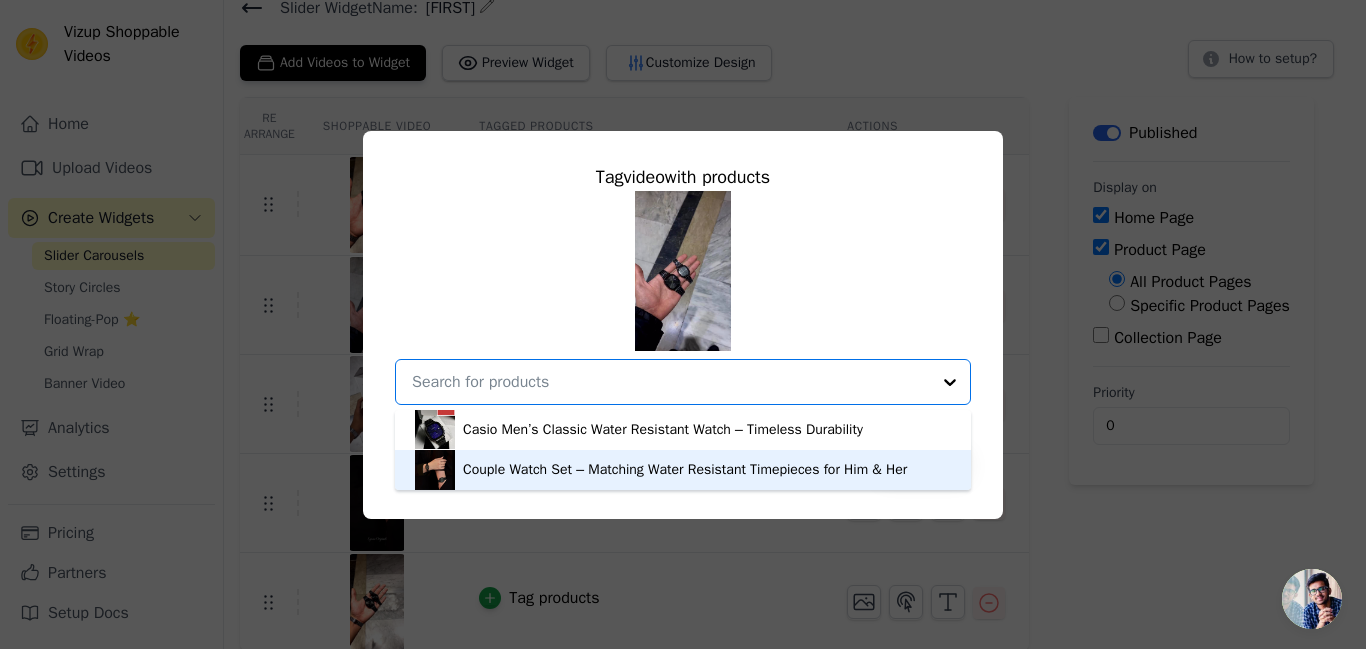 click on "Couple Watch Set – Matching Water Resistant Timepieces for Him & Her" at bounding box center (685, 470) 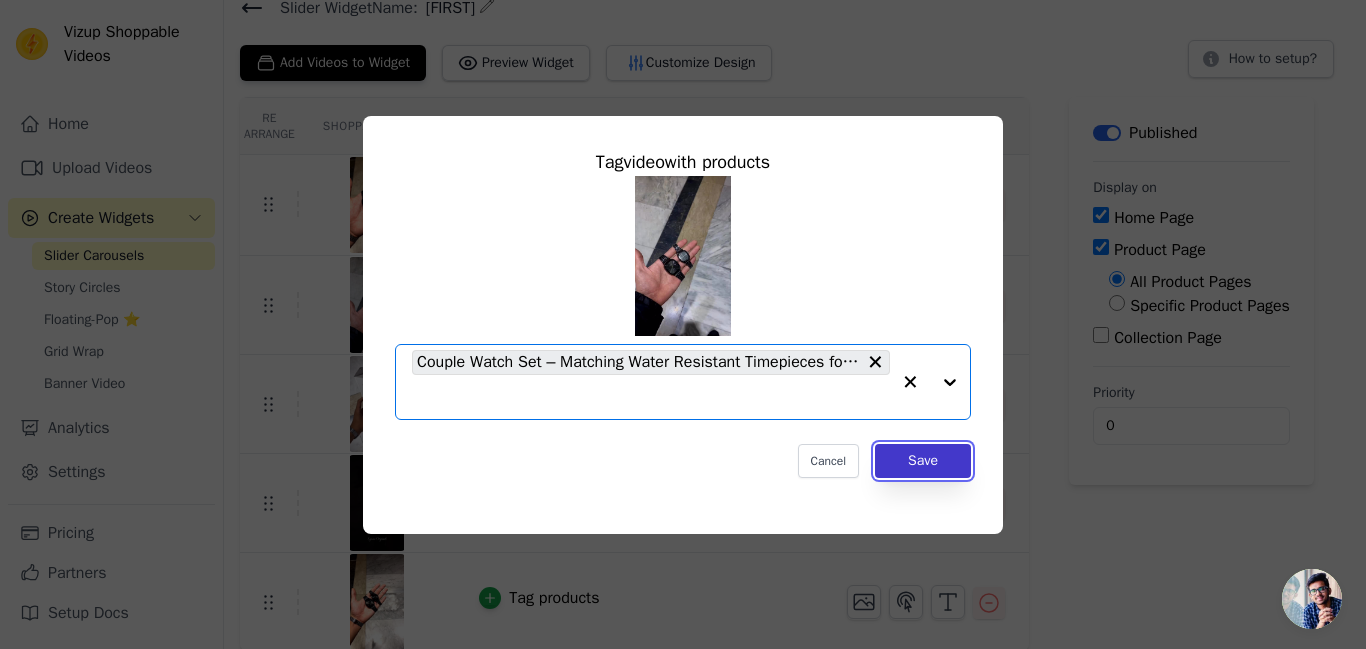 click on "Save" at bounding box center (923, 461) 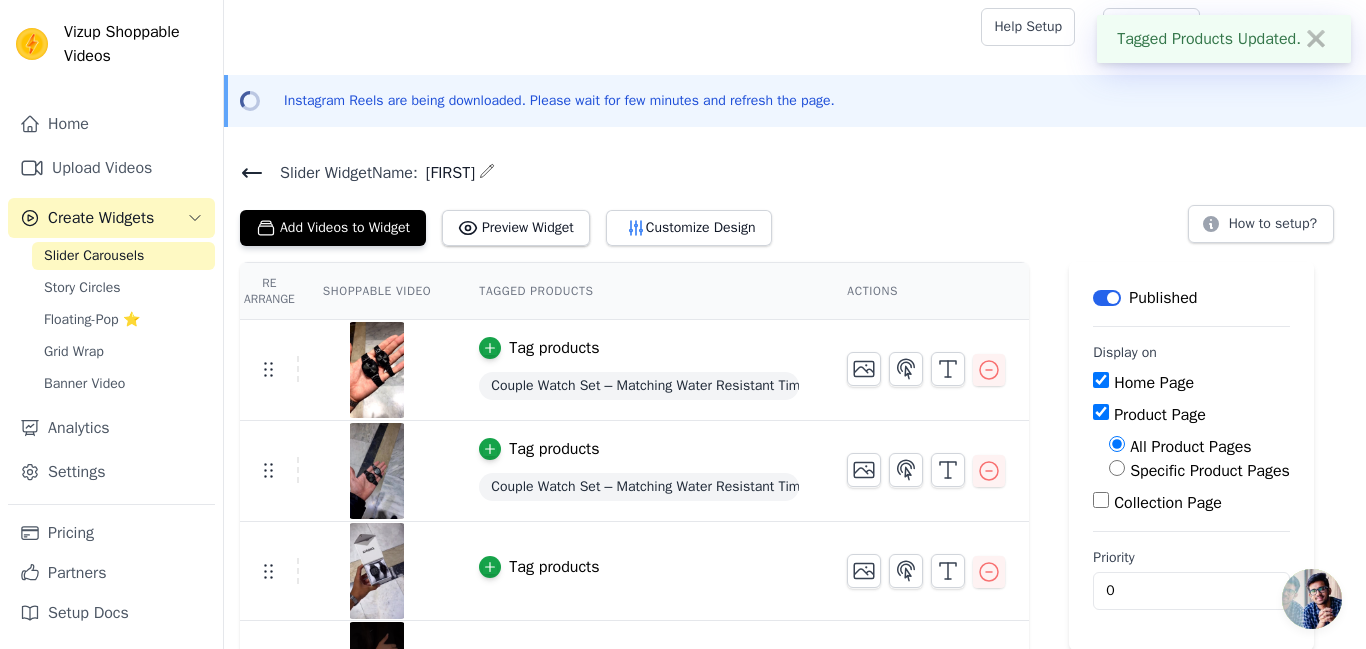 scroll, scrollTop: 170, scrollLeft: 0, axis: vertical 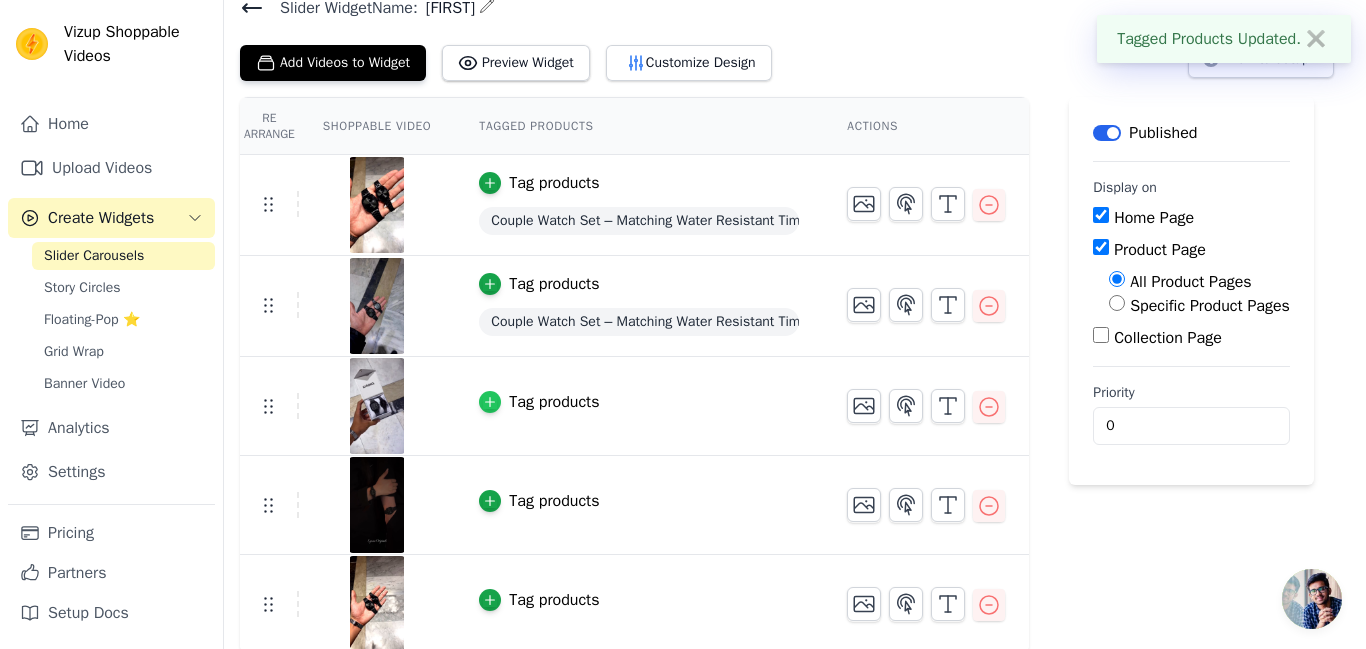click 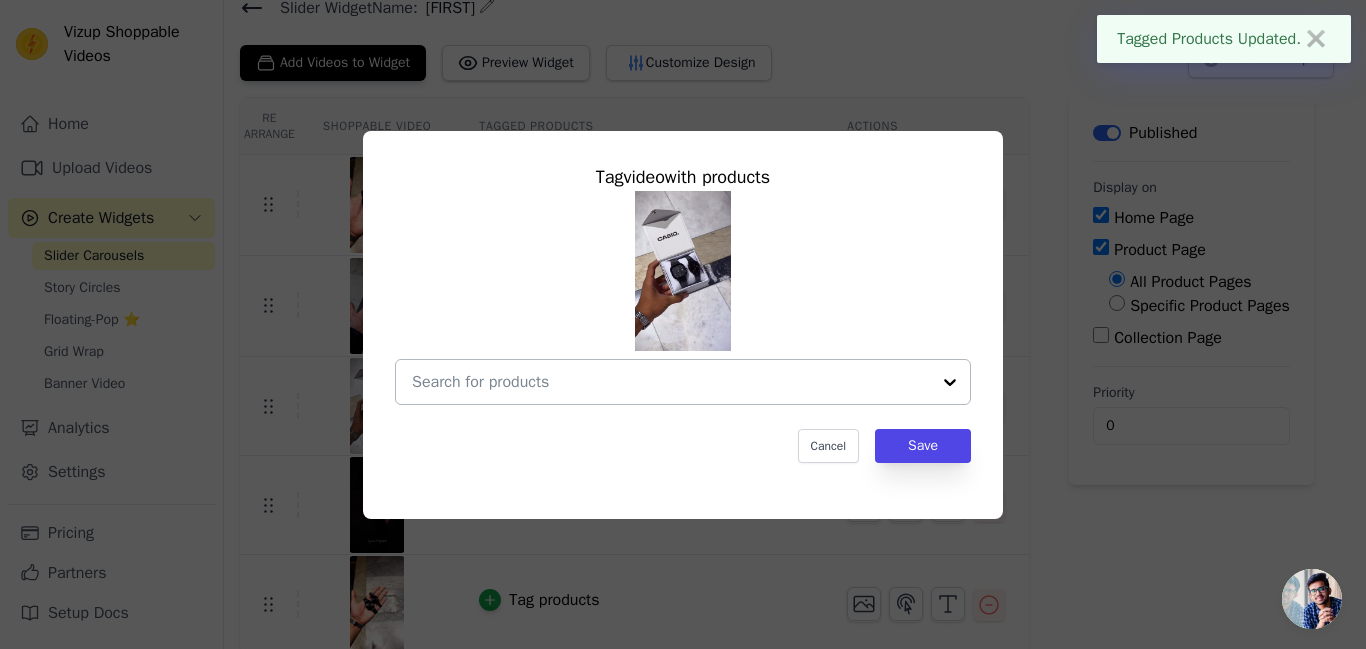 click at bounding box center [671, 382] 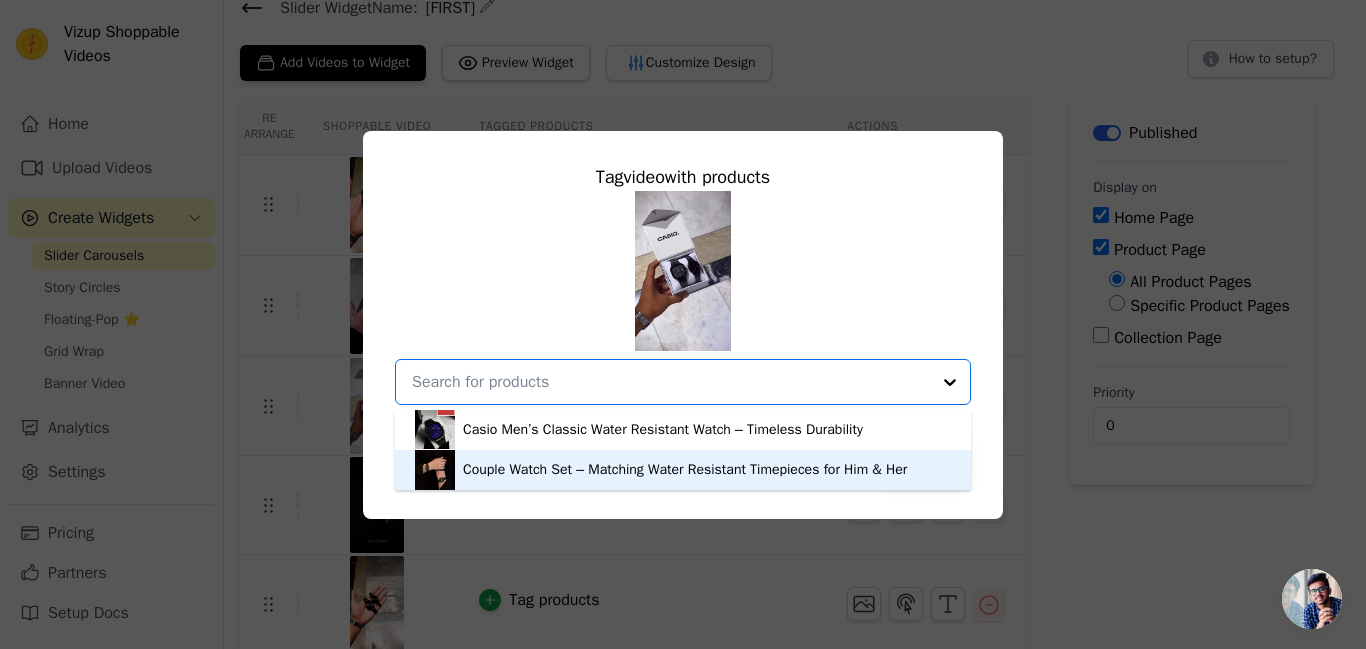 click on "Couple Watch Set – Matching Water Resistant Timepieces for Him & Her" at bounding box center [685, 470] 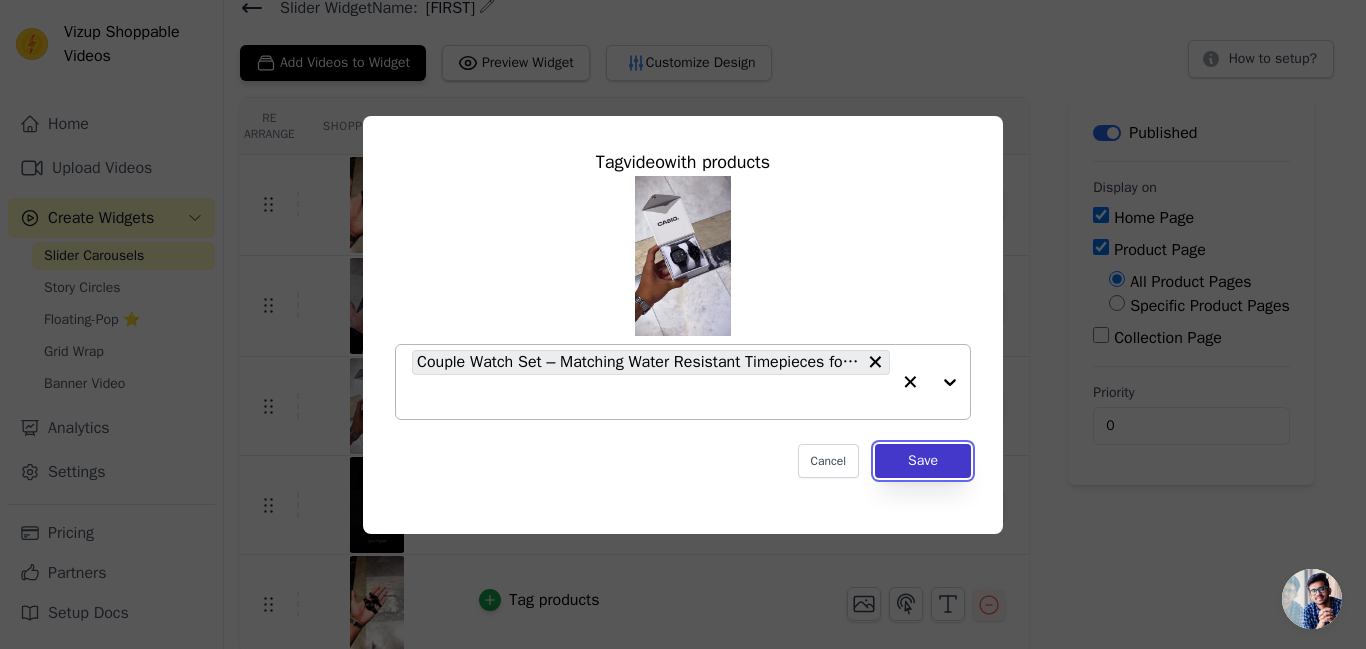 click on "Save" at bounding box center (923, 461) 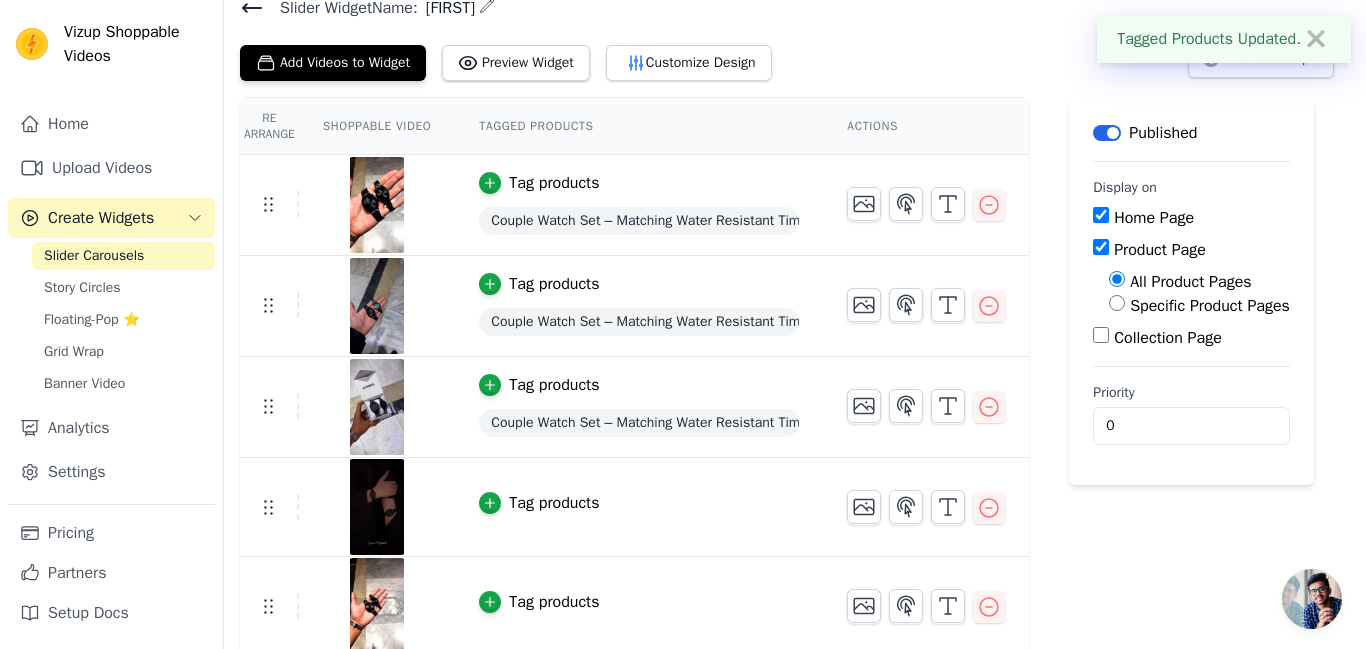 scroll, scrollTop: 176, scrollLeft: 0, axis: vertical 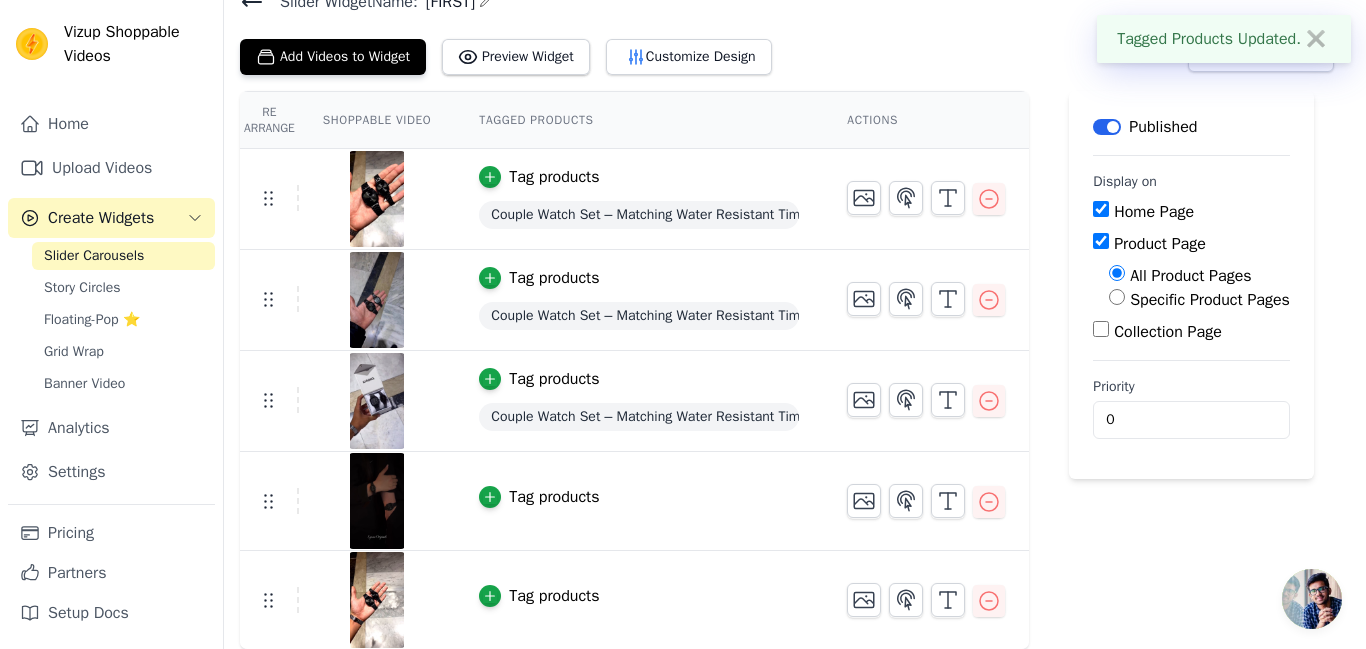 click on "Tag products" at bounding box center (554, 497) 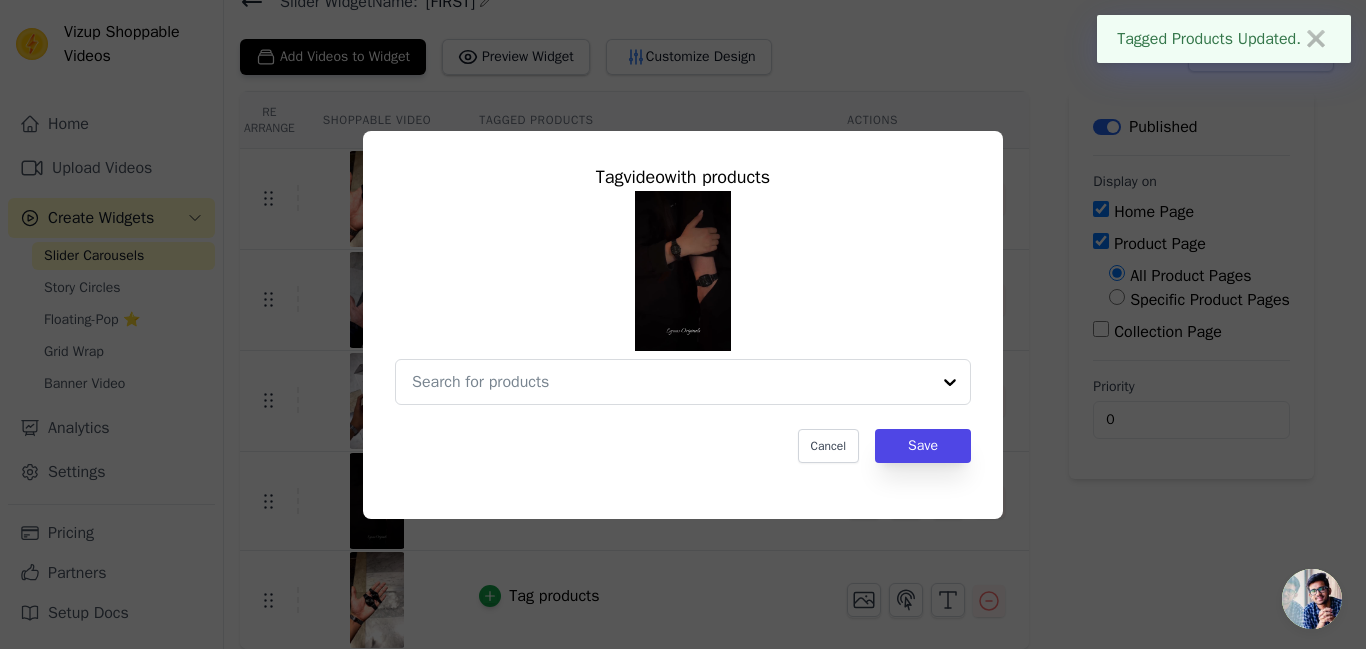 scroll, scrollTop: 0, scrollLeft: 0, axis: both 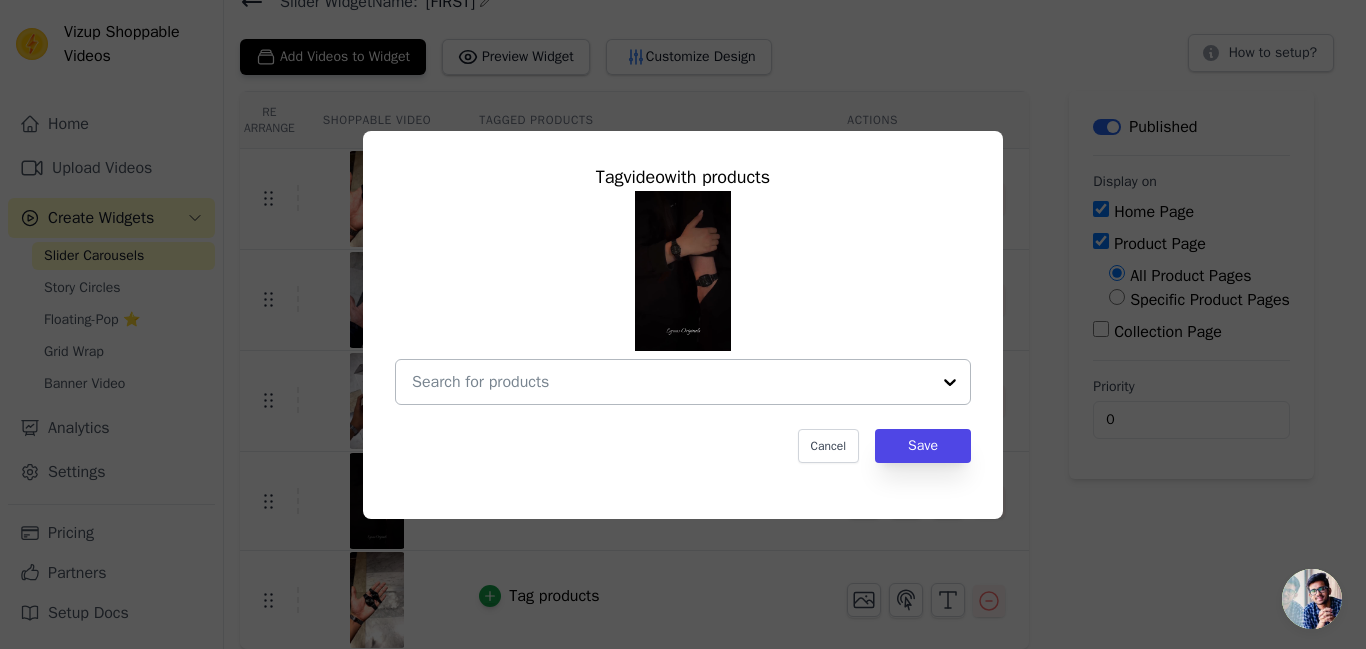 click at bounding box center (671, 382) 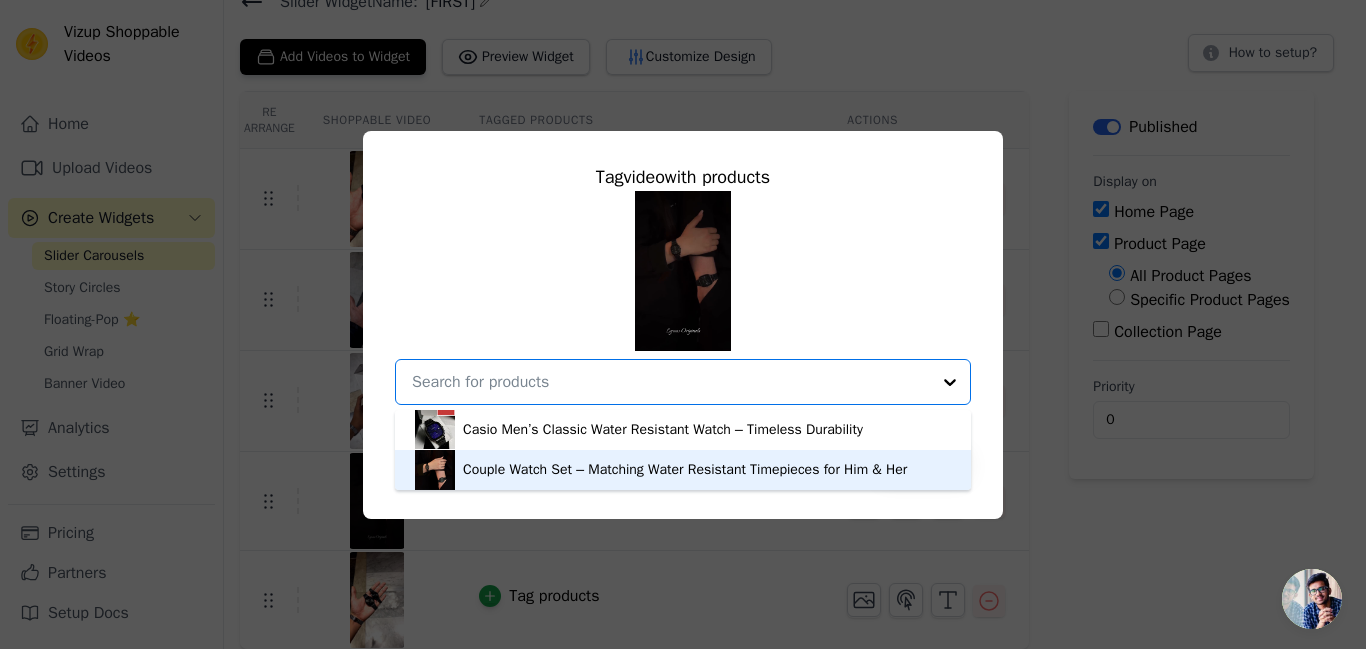 click on "Couple Watch Set – Matching Water Resistant Timepieces for Him & Her" at bounding box center (683, 470) 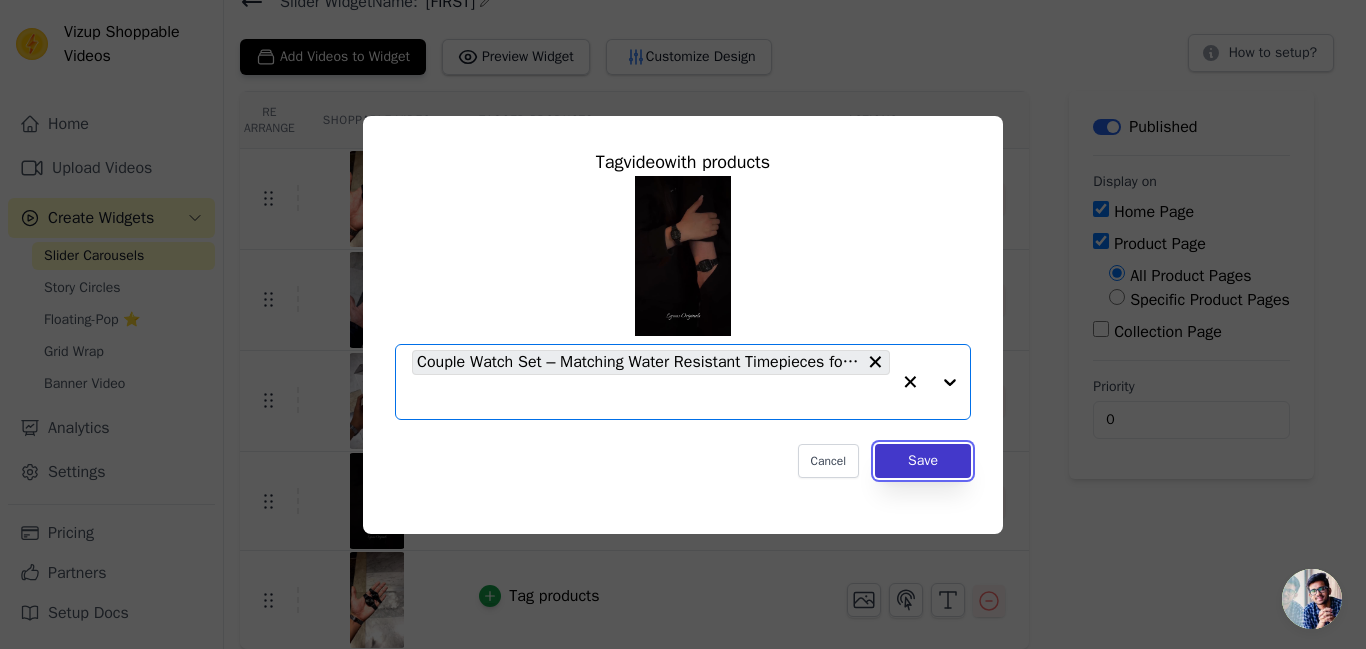 click on "Save" at bounding box center (923, 461) 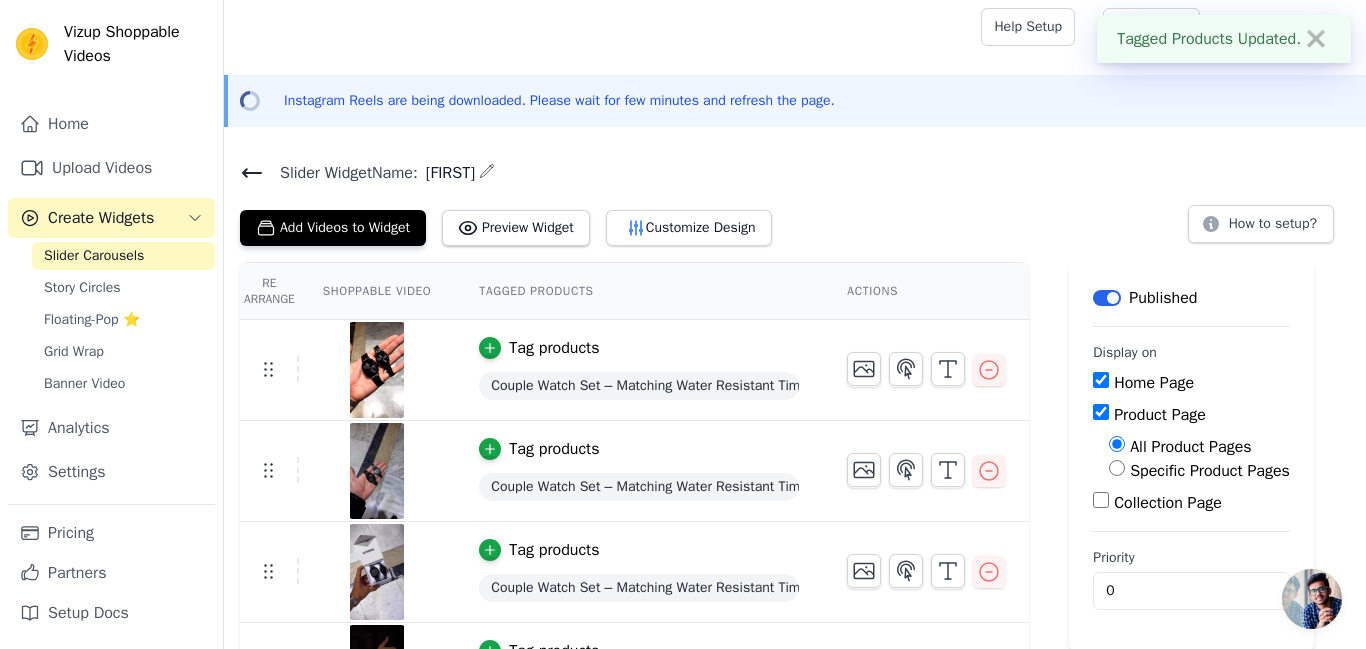 scroll, scrollTop: 176, scrollLeft: 0, axis: vertical 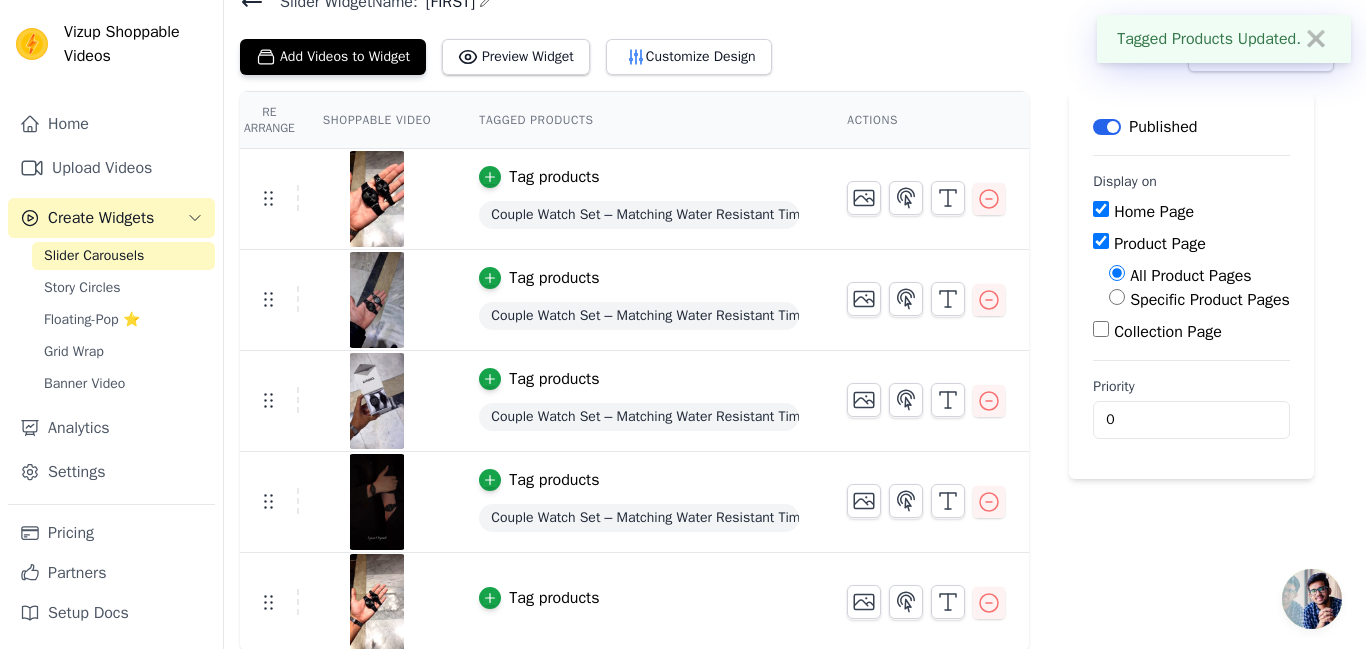 click on "Tag products" at bounding box center [554, 598] 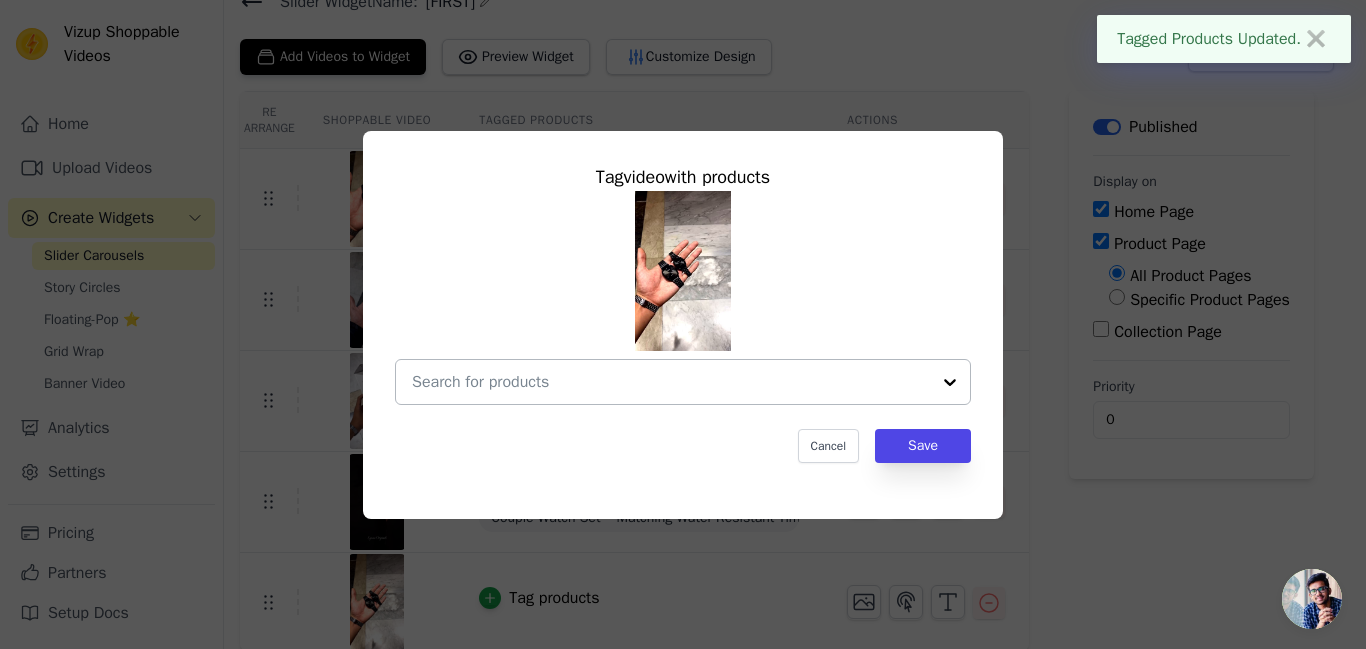 click at bounding box center [671, 382] 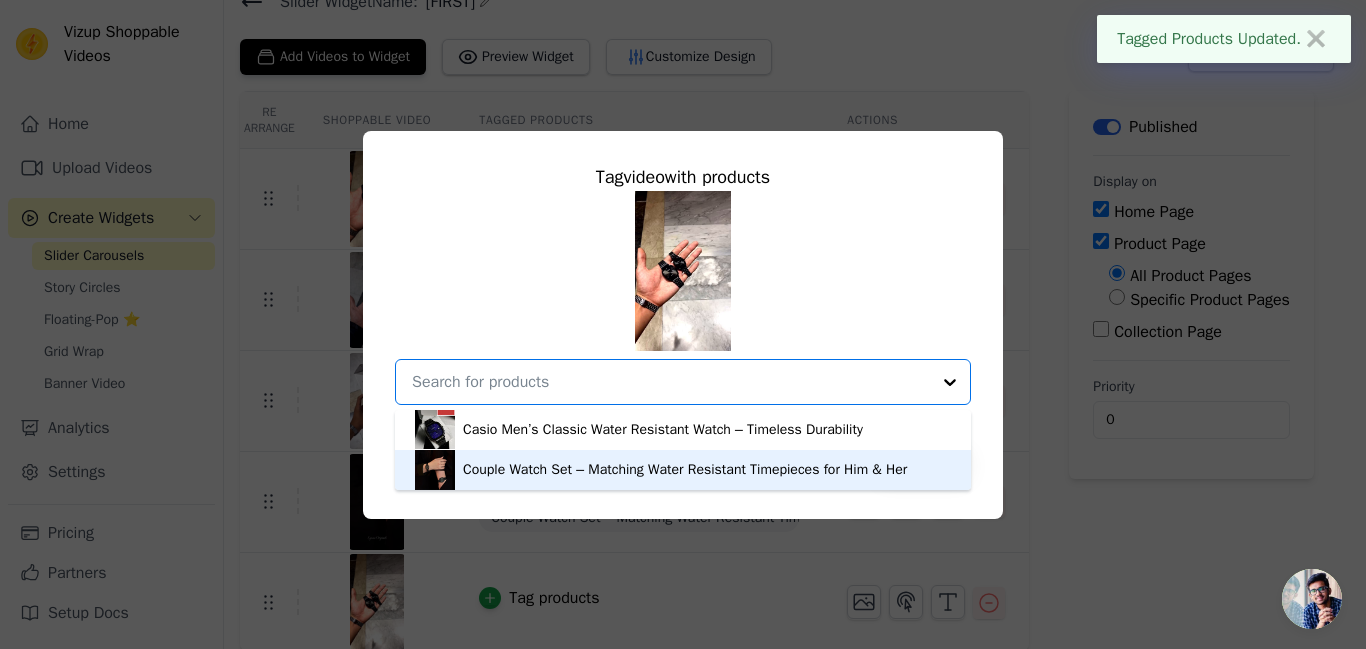 click on "Couple Watch Set – Matching Water Resistant Timepieces for Him & Her" at bounding box center (685, 470) 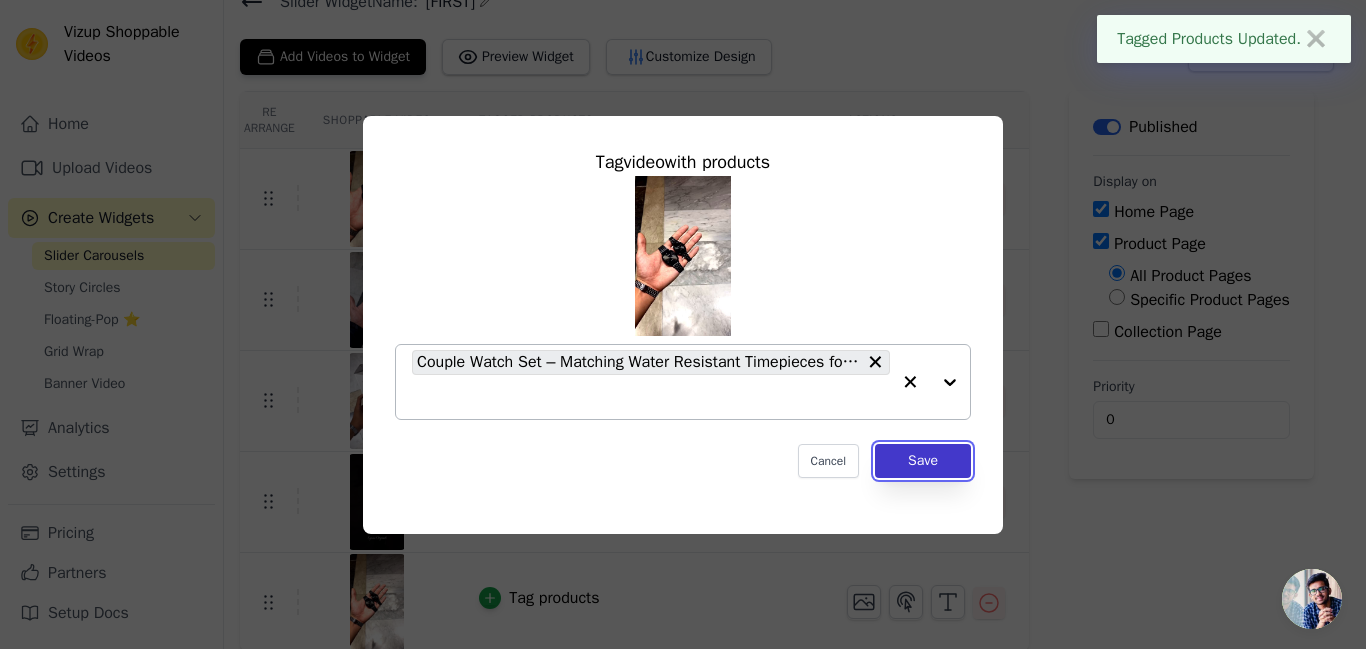 click on "Save" at bounding box center (923, 461) 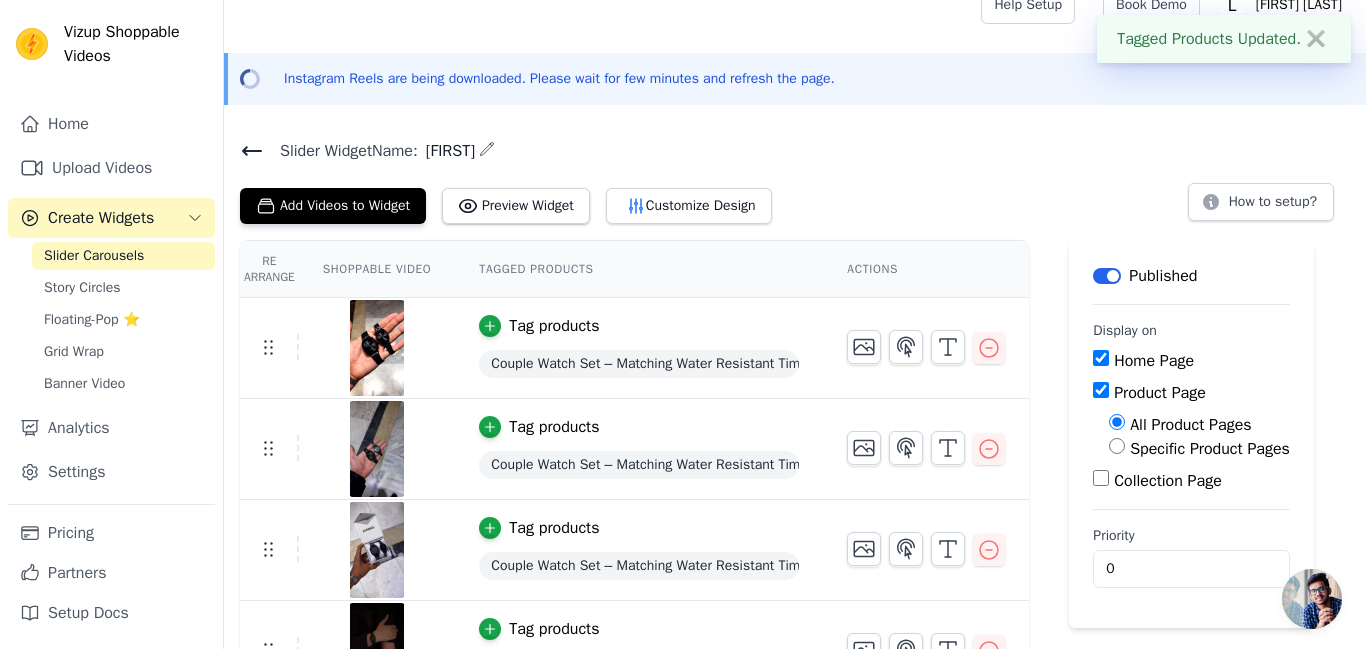 scroll, scrollTop: 0, scrollLeft: 0, axis: both 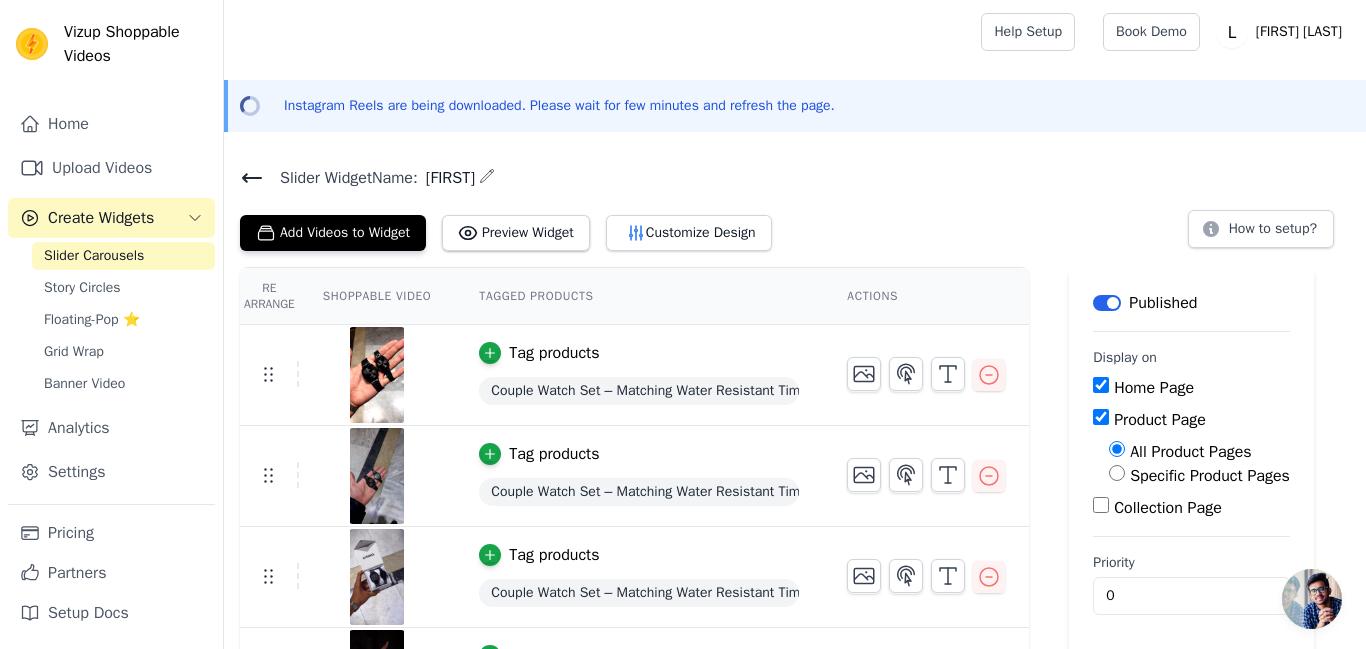 click on "Slider Widget  Name:   [USERNAME]
Add Videos to Widget
Preview Widget       Customize Design
How to setup?" at bounding box center [795, 207] 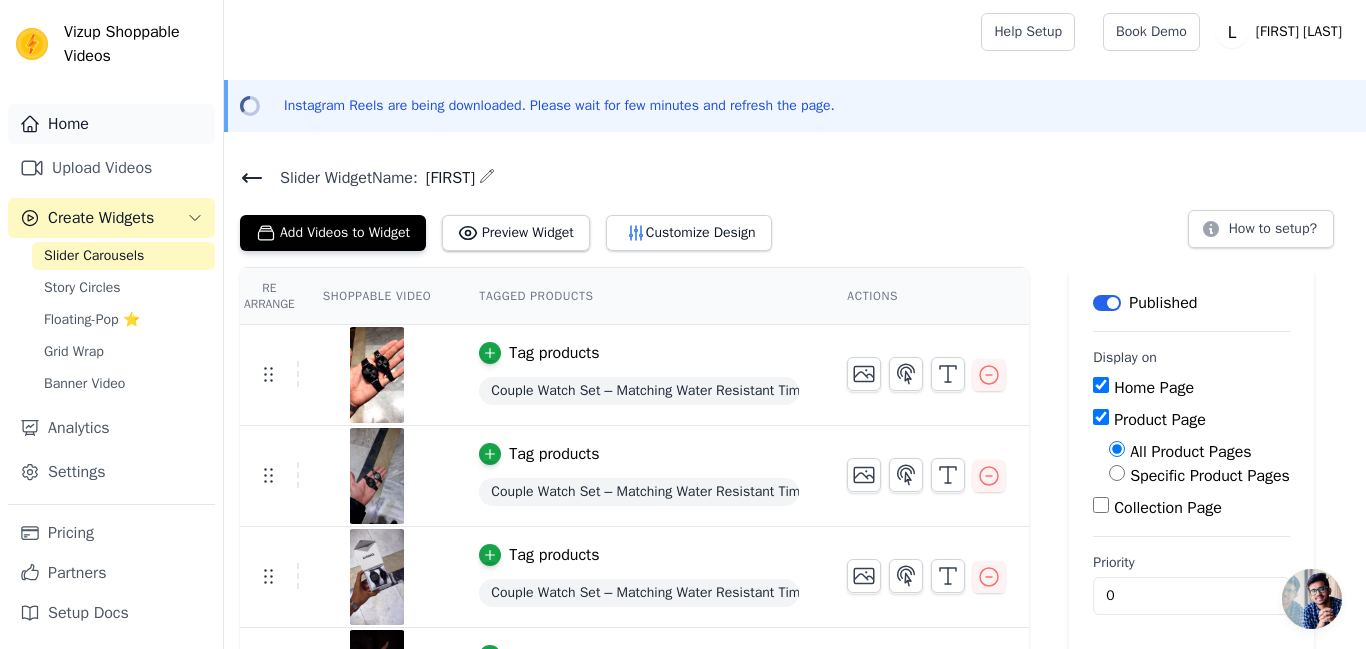 click on "Home" at bounding box center (111, 124) 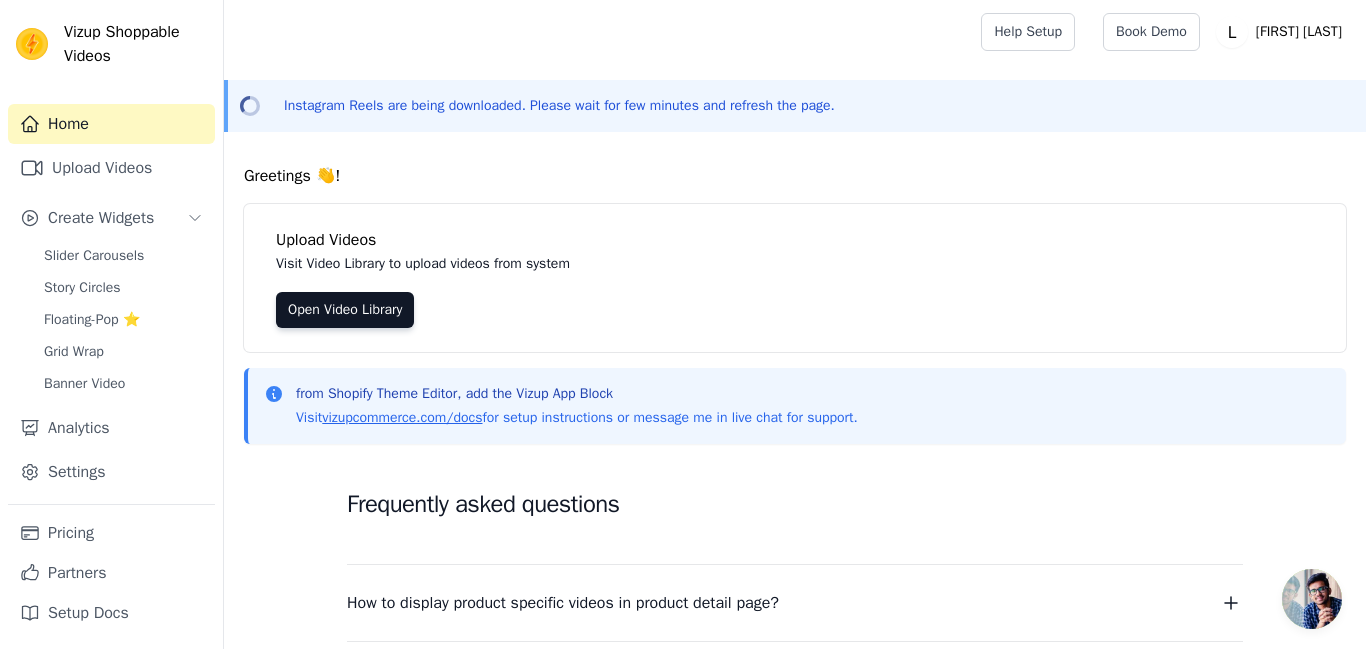 click on "Open Video Library" at bounding box center (795, 310) 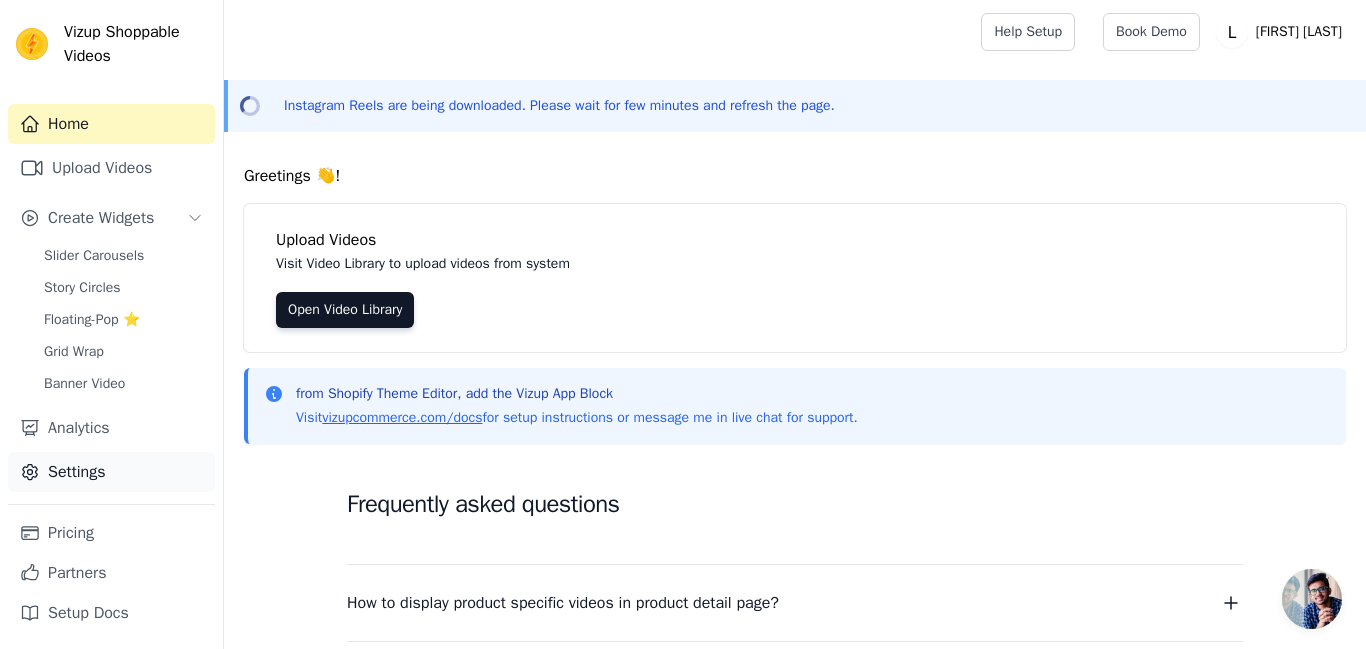 click on "Settings" at bounding box center (111, 472) 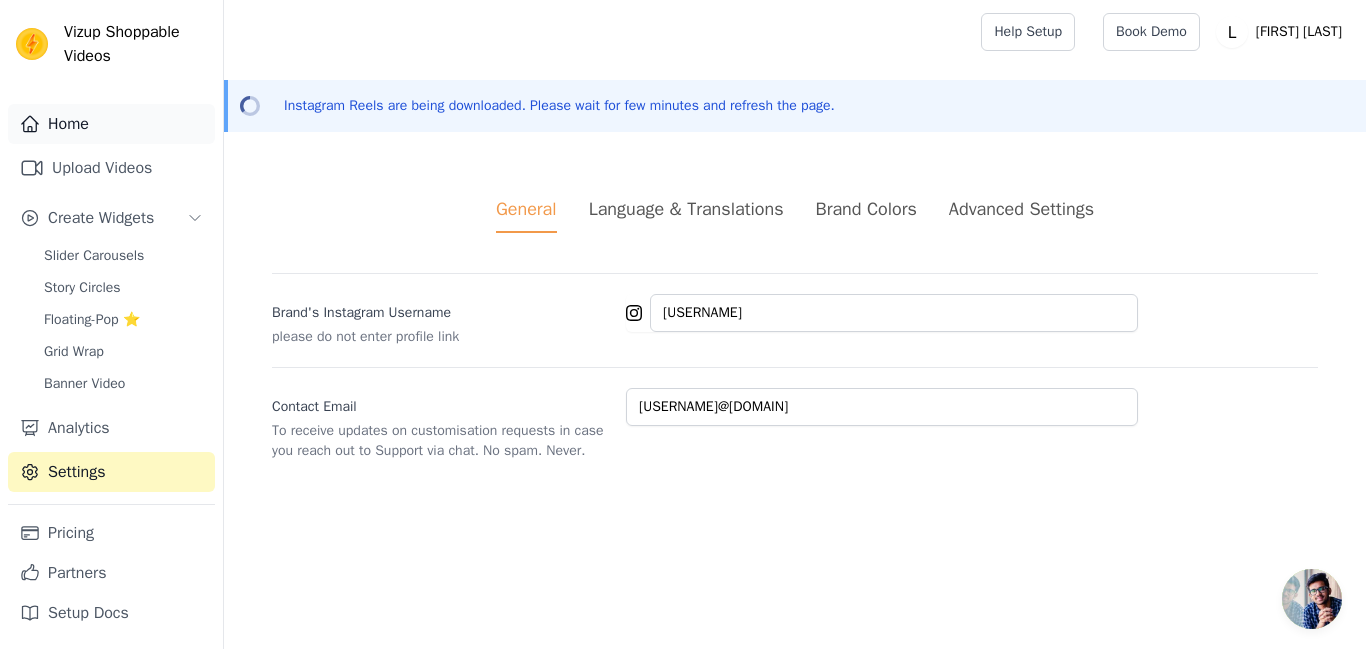 click on "Home" at bounding box center [111, 124] 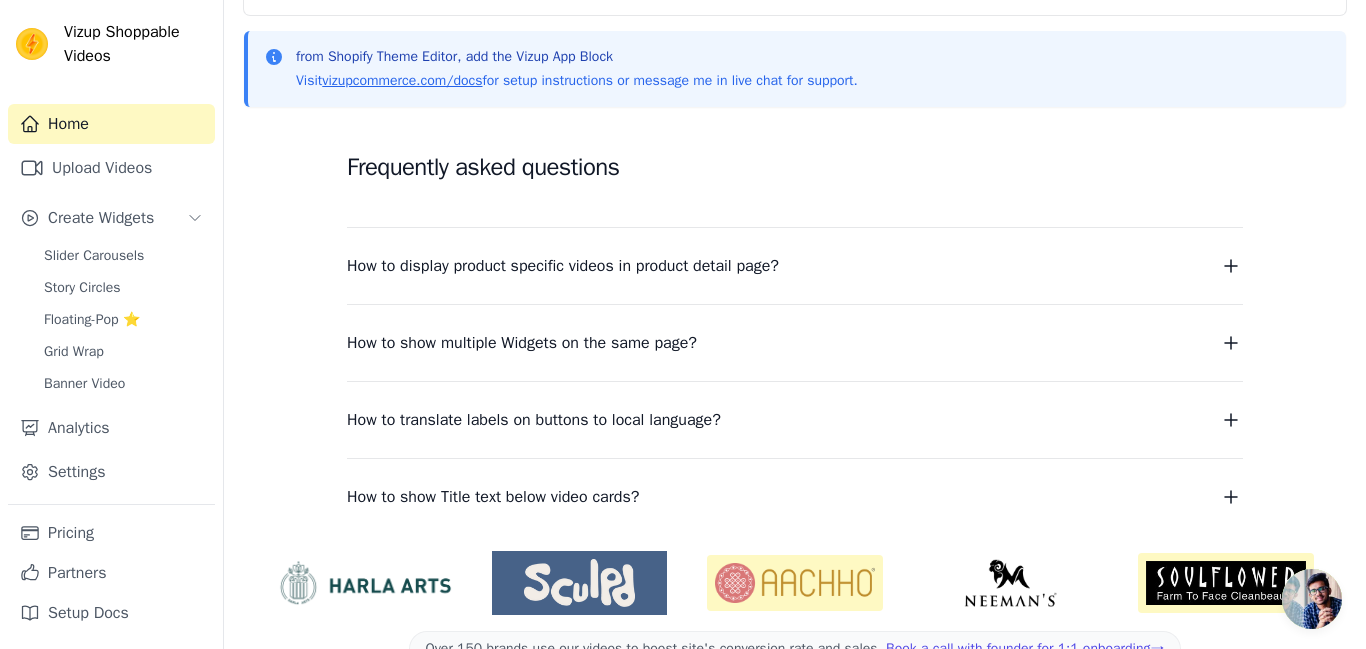 scroll, scrollTop: 338, scrollLeft: 0, axis: vertical 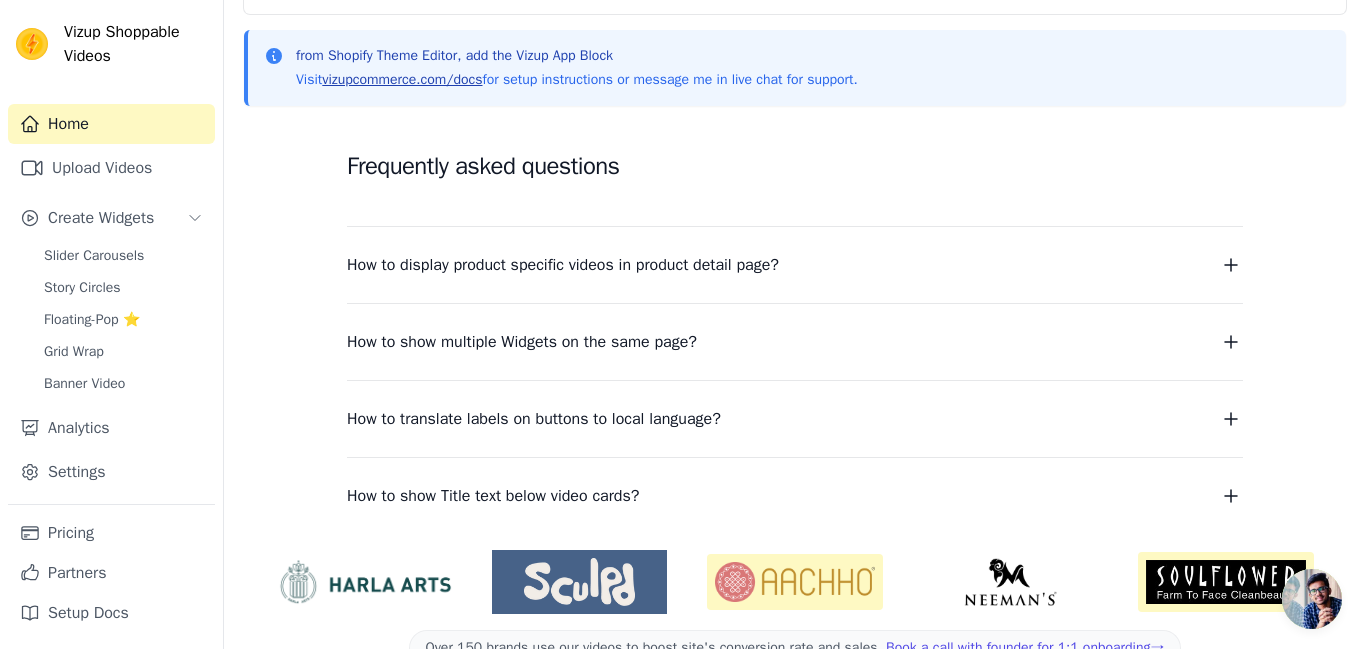 click on "vizupcommerce.com/docs" at bounding box center (402, 79) 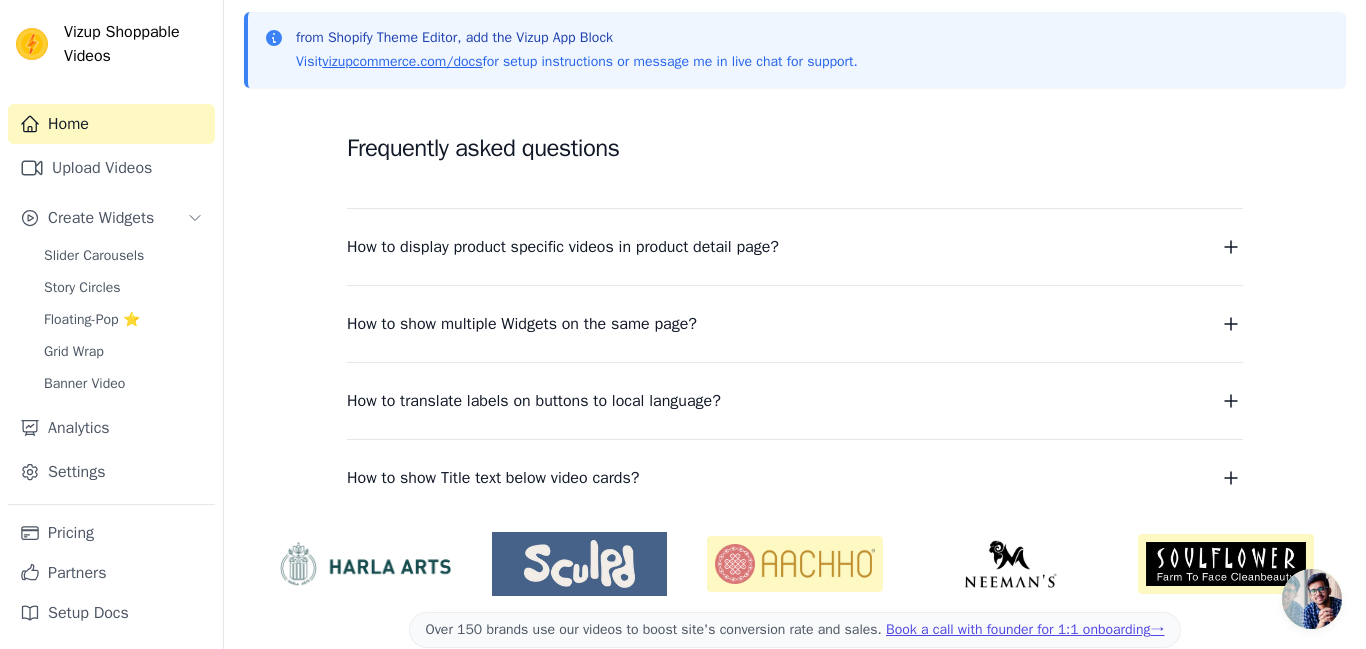 scroll, scrollTop: 387, scrollLeft: 0, axis: vertical 